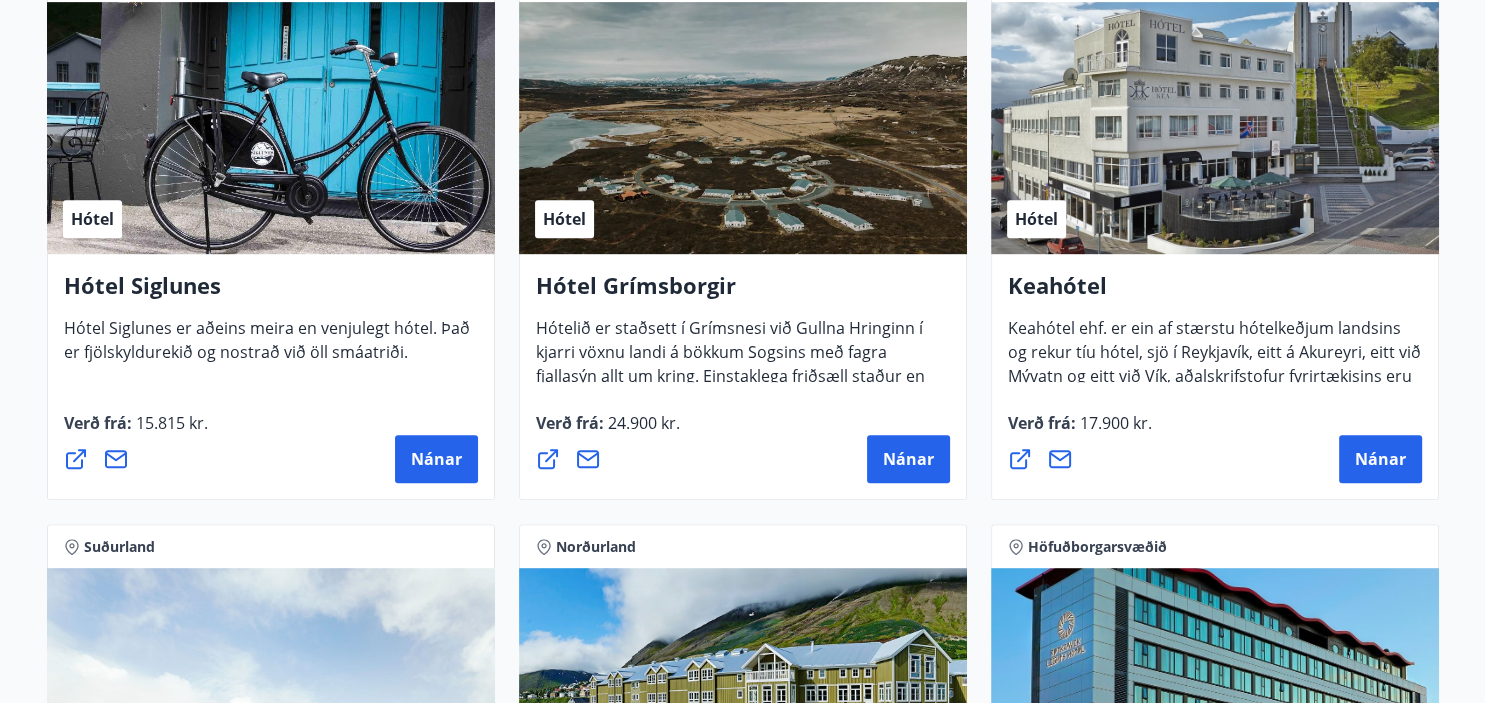 scroll, scrollTop: 995, scrollLeft: 0, axis: vertical 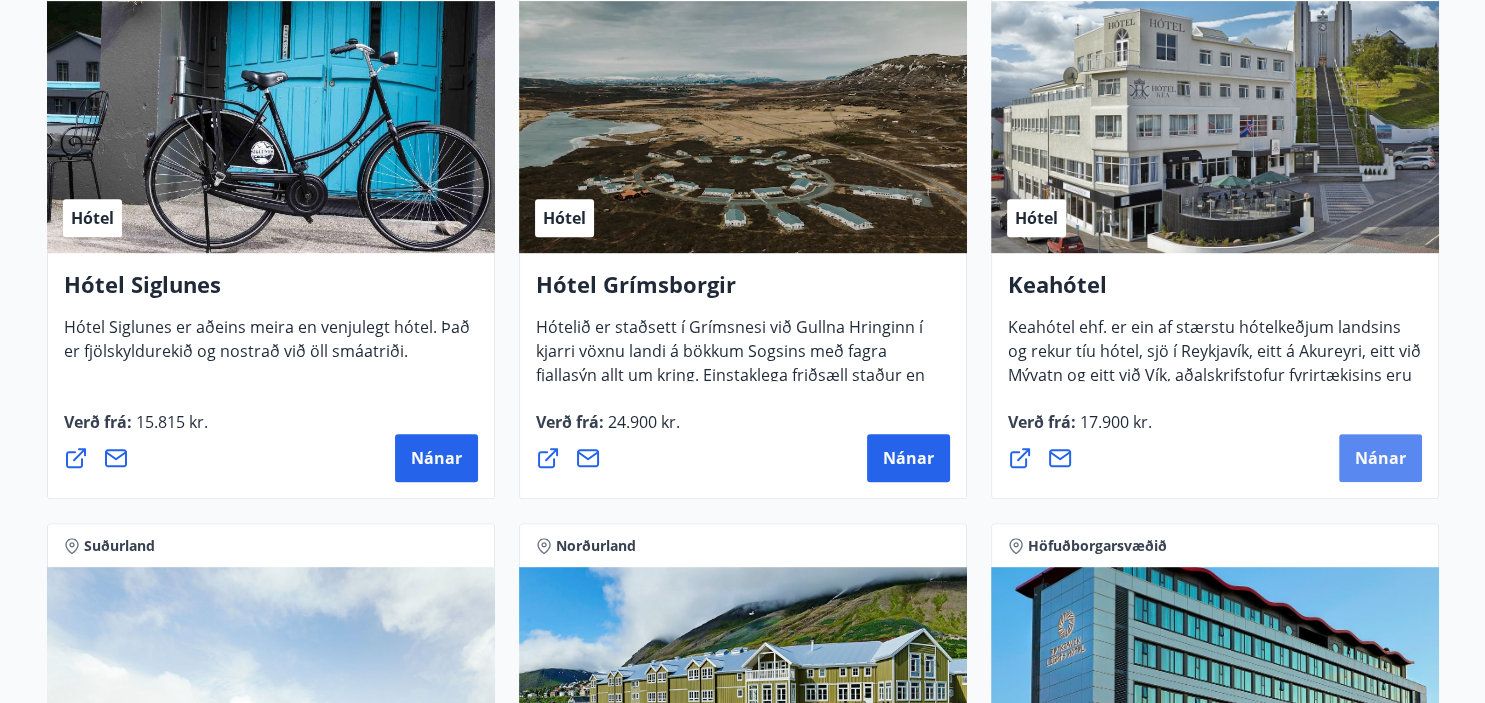 click on "Nánar" at bounding box center [1380, 458] 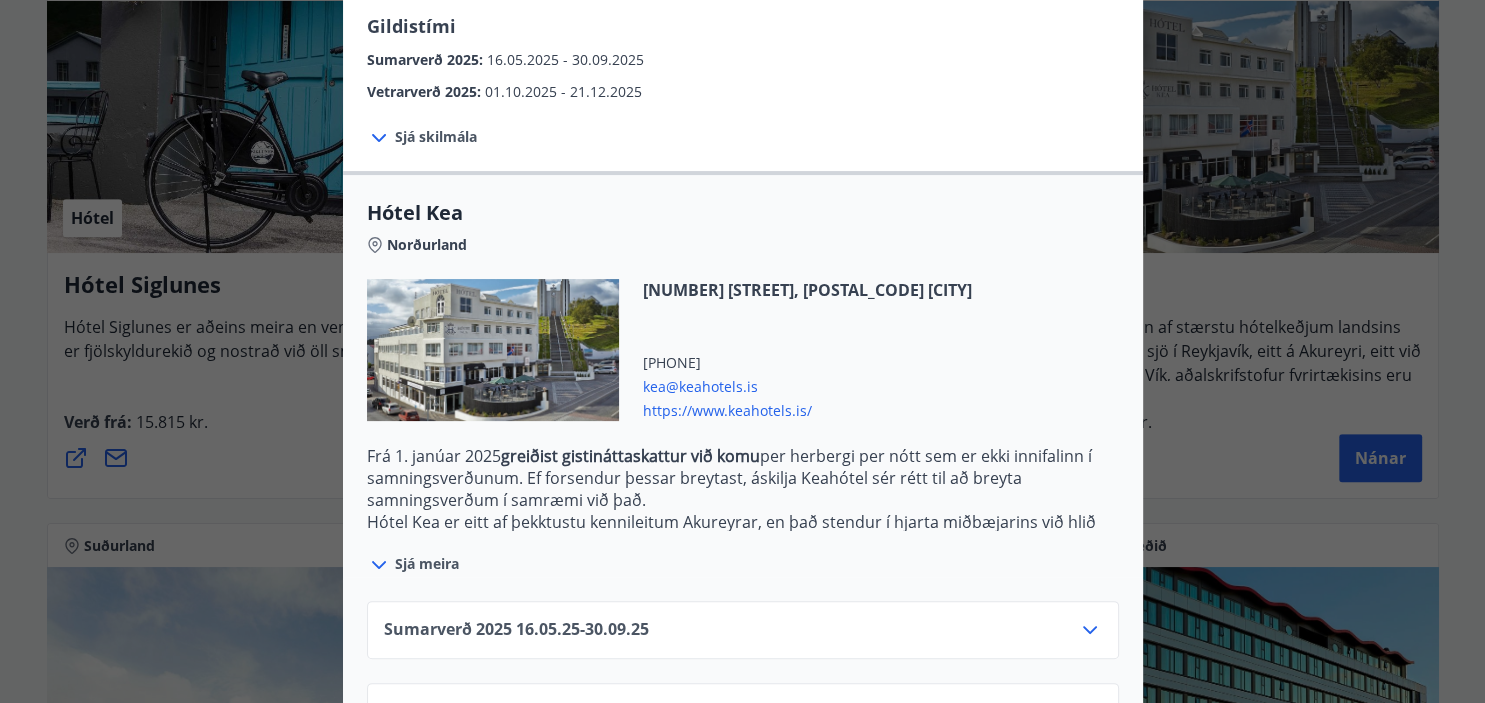 scroll, scrollTop: 400, scrollLeft: 0, axis: vertical 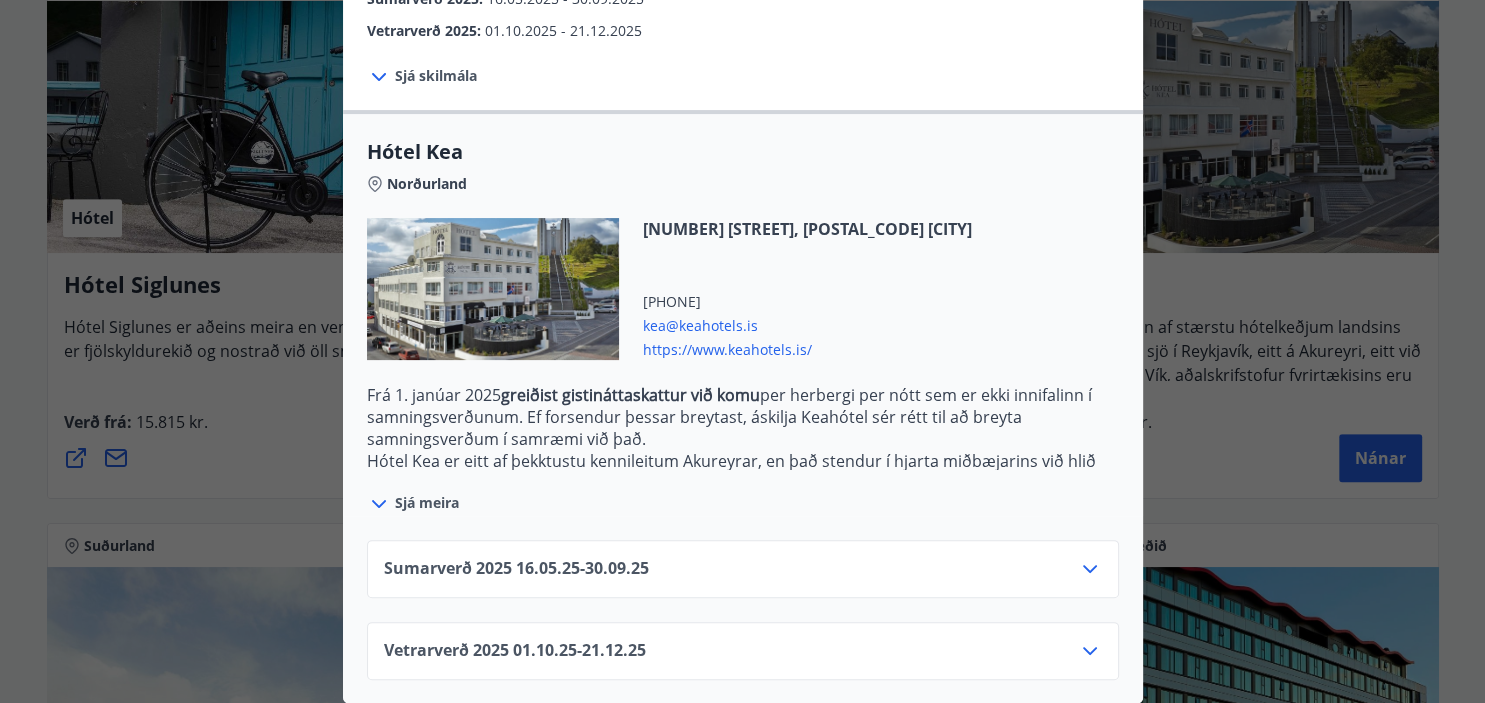 click on "Sumarverð 2025   16.05.25  -  30.09.25" at bounding box center (743, 577) 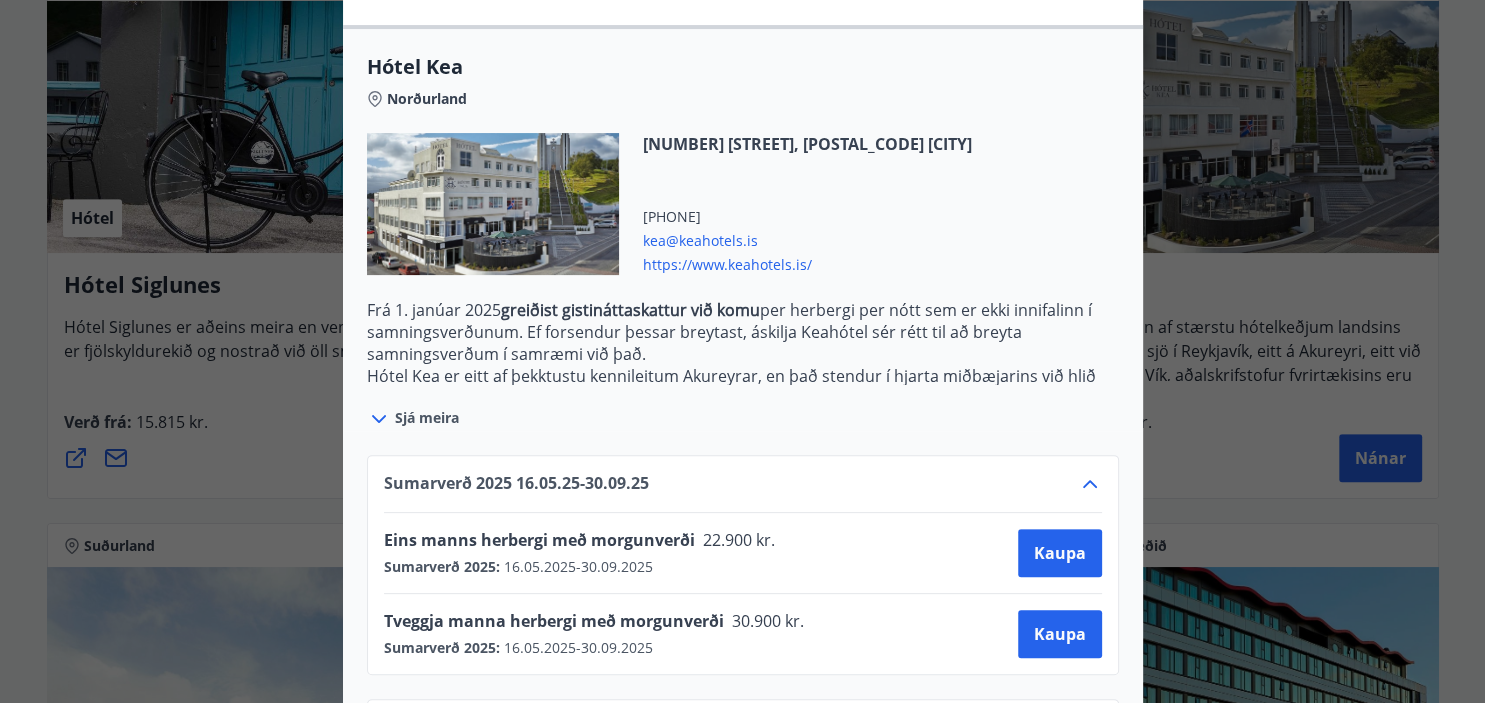 scroll, scrollTop: 562, scrollLeft: 0, axis: vertical 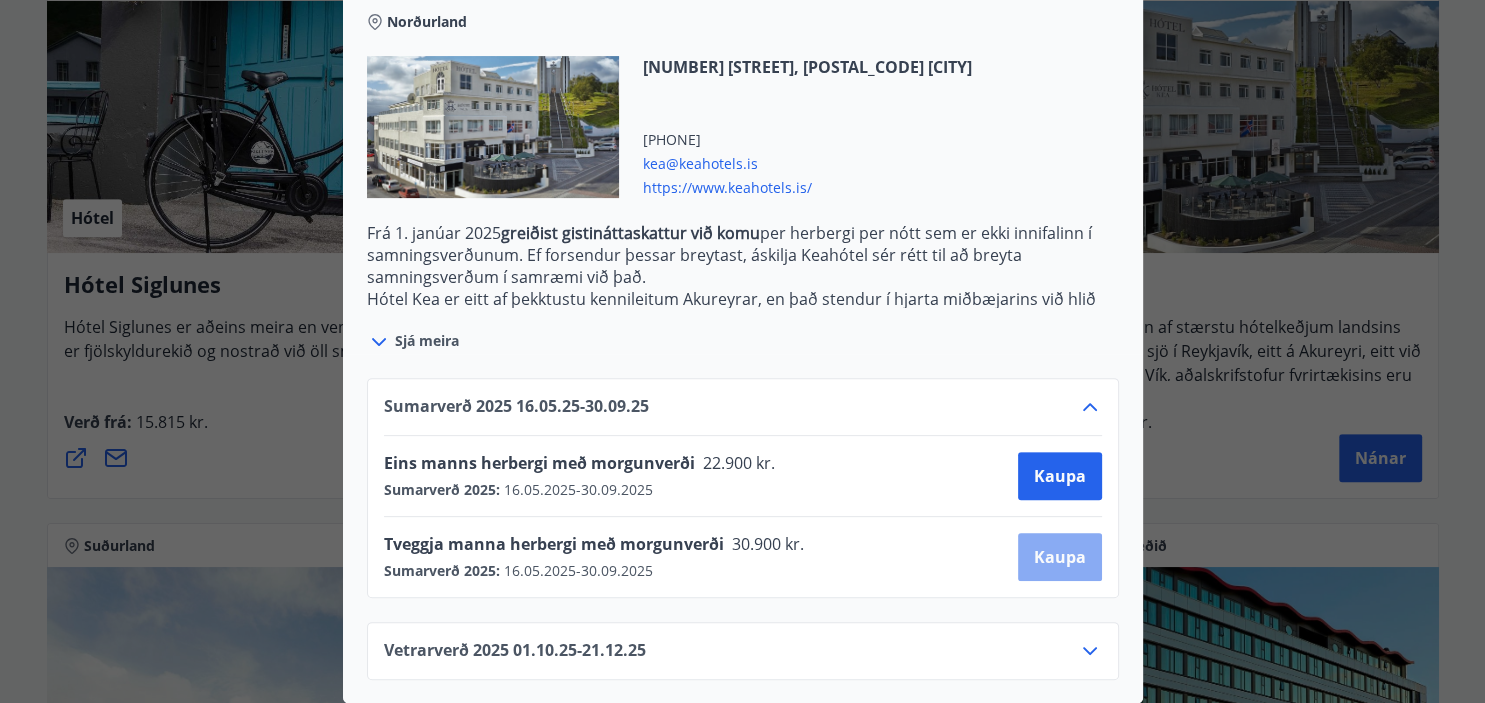click on "Kaupa" at bounding box center [1060, 557] 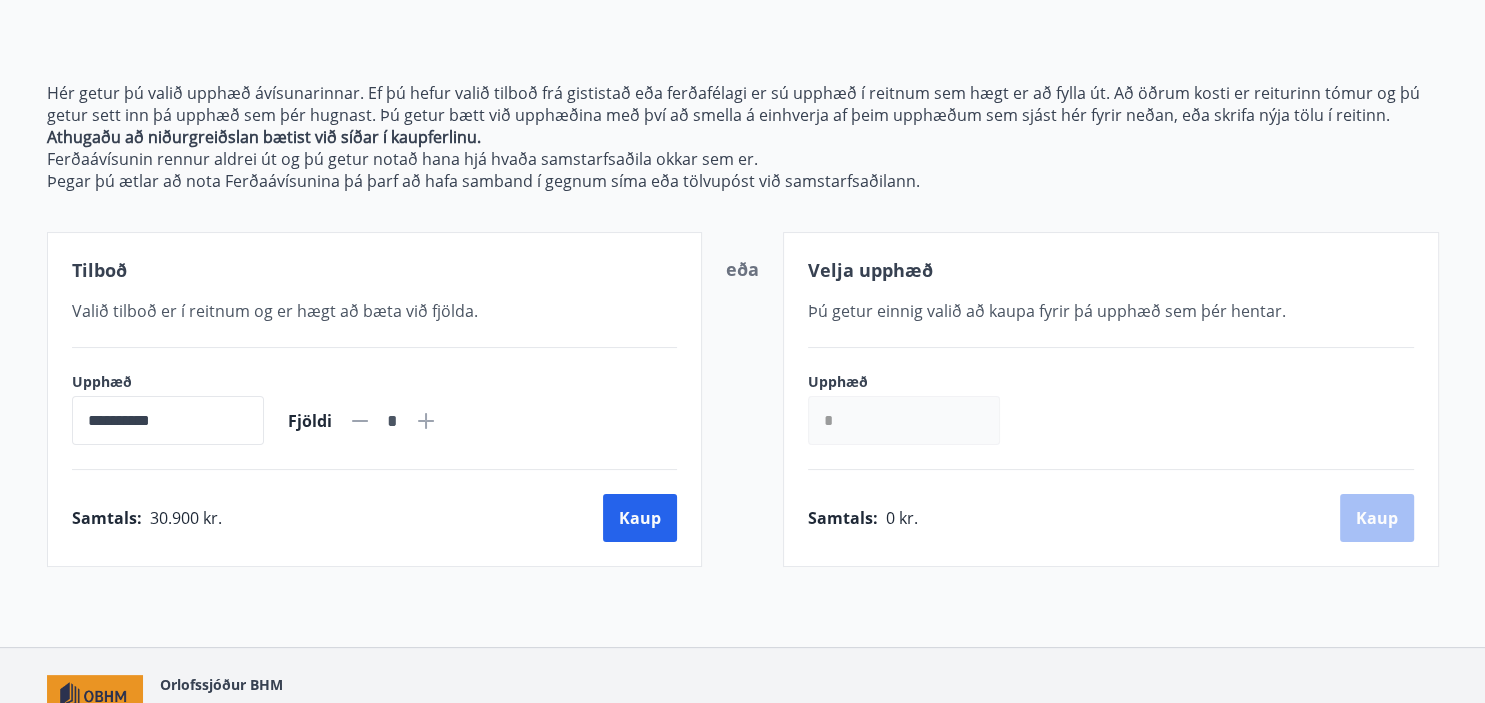 scroll, scrollTop: 242, scrollLeft: 0, axis: vertical 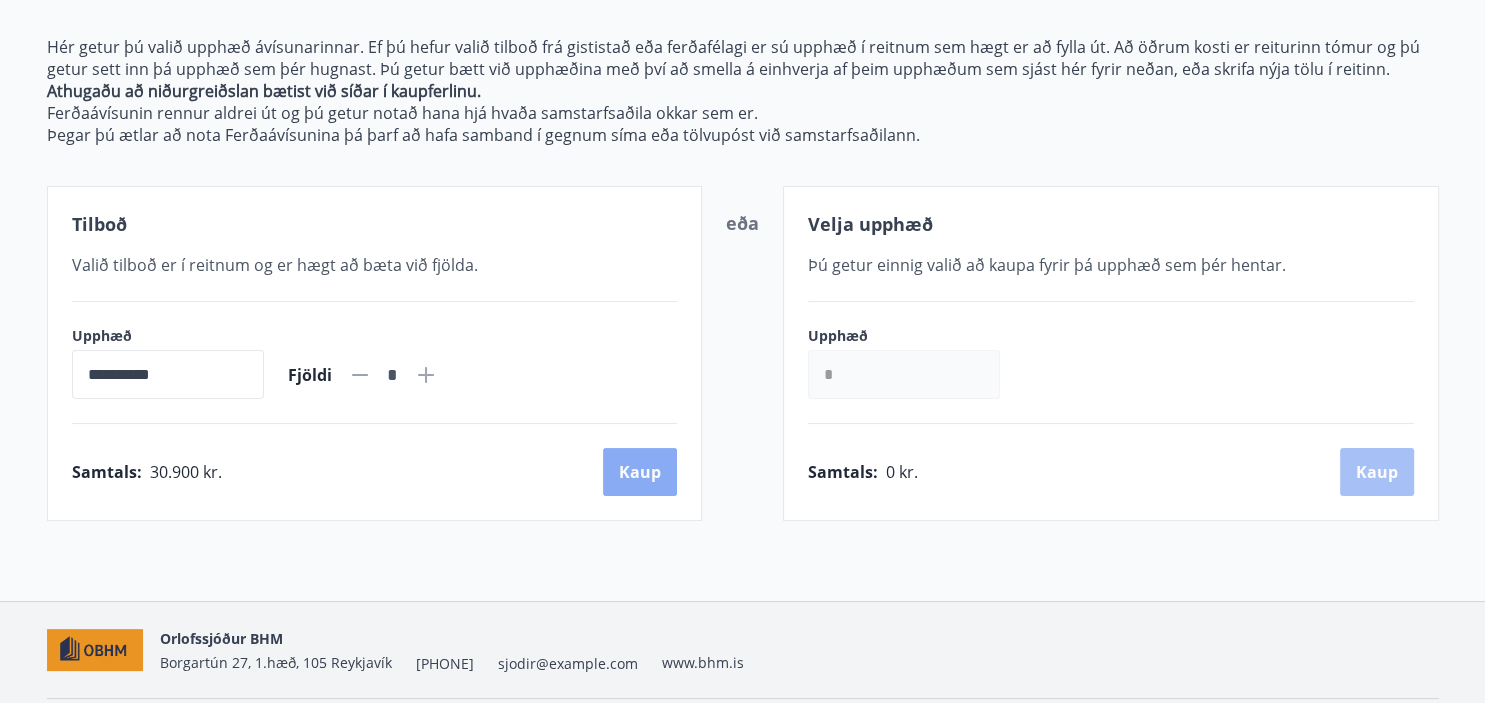 click on "Kaup" at bounding box center [640, 472] 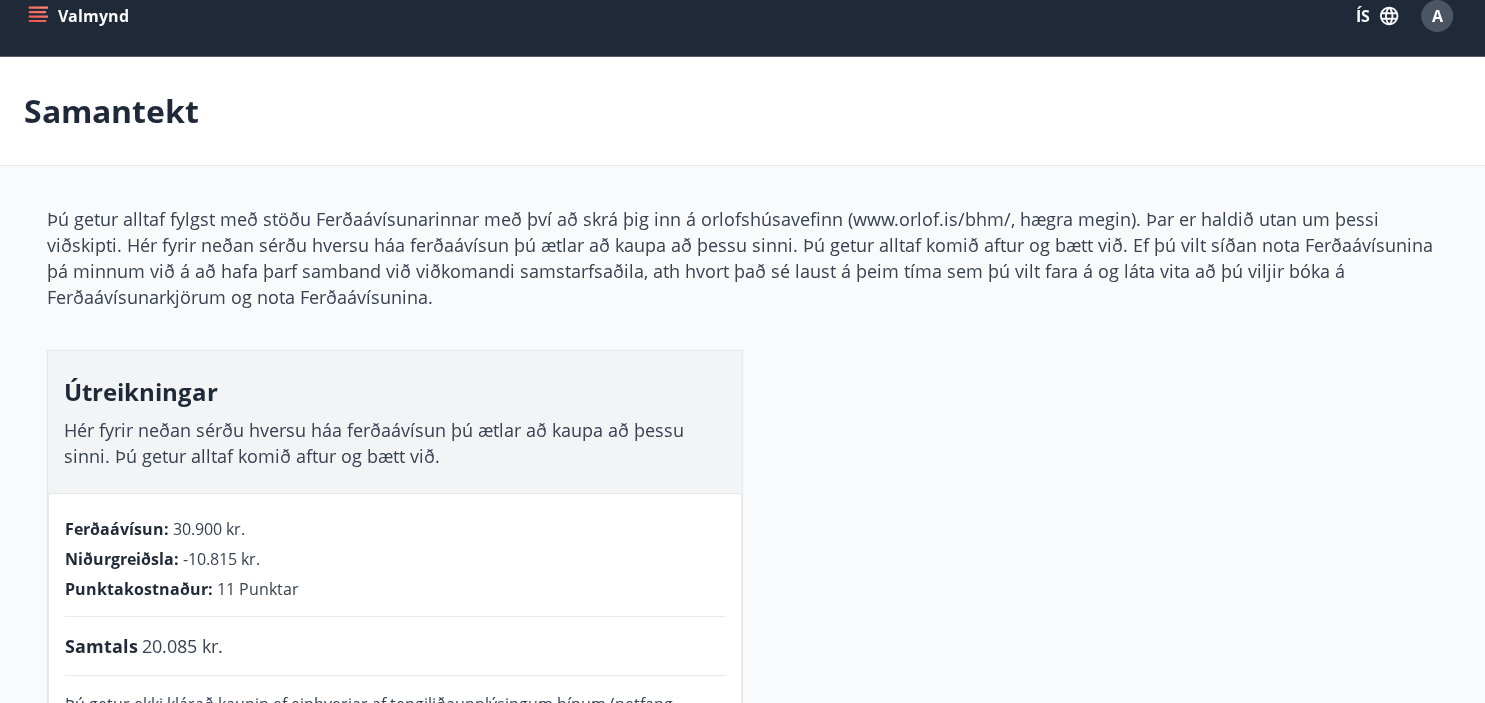 scroll, scrollTop: 20, scrollLeft: 0, axis: vertical 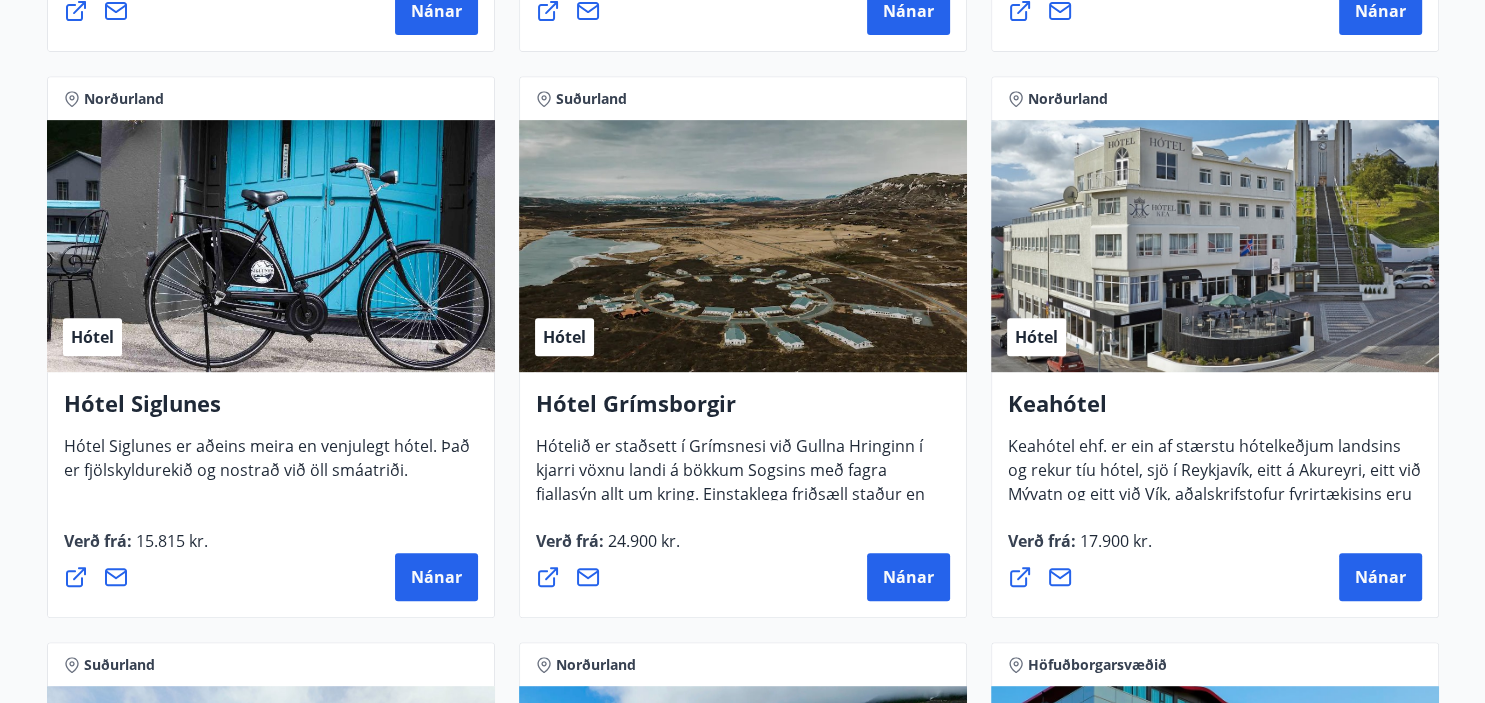 click on "Hótel" at bounding box center (1215, 246) 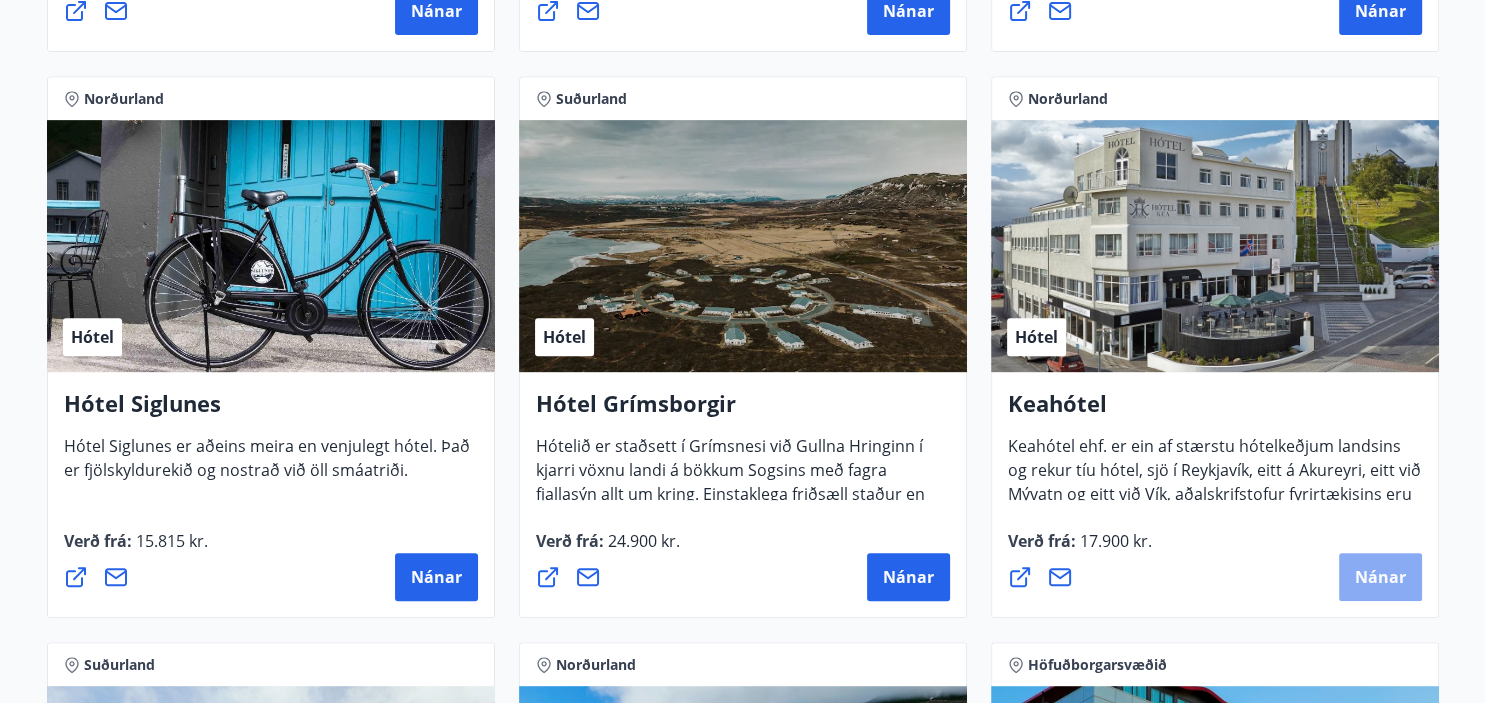 click on "Nánar" at bounding box center (1380, 577) 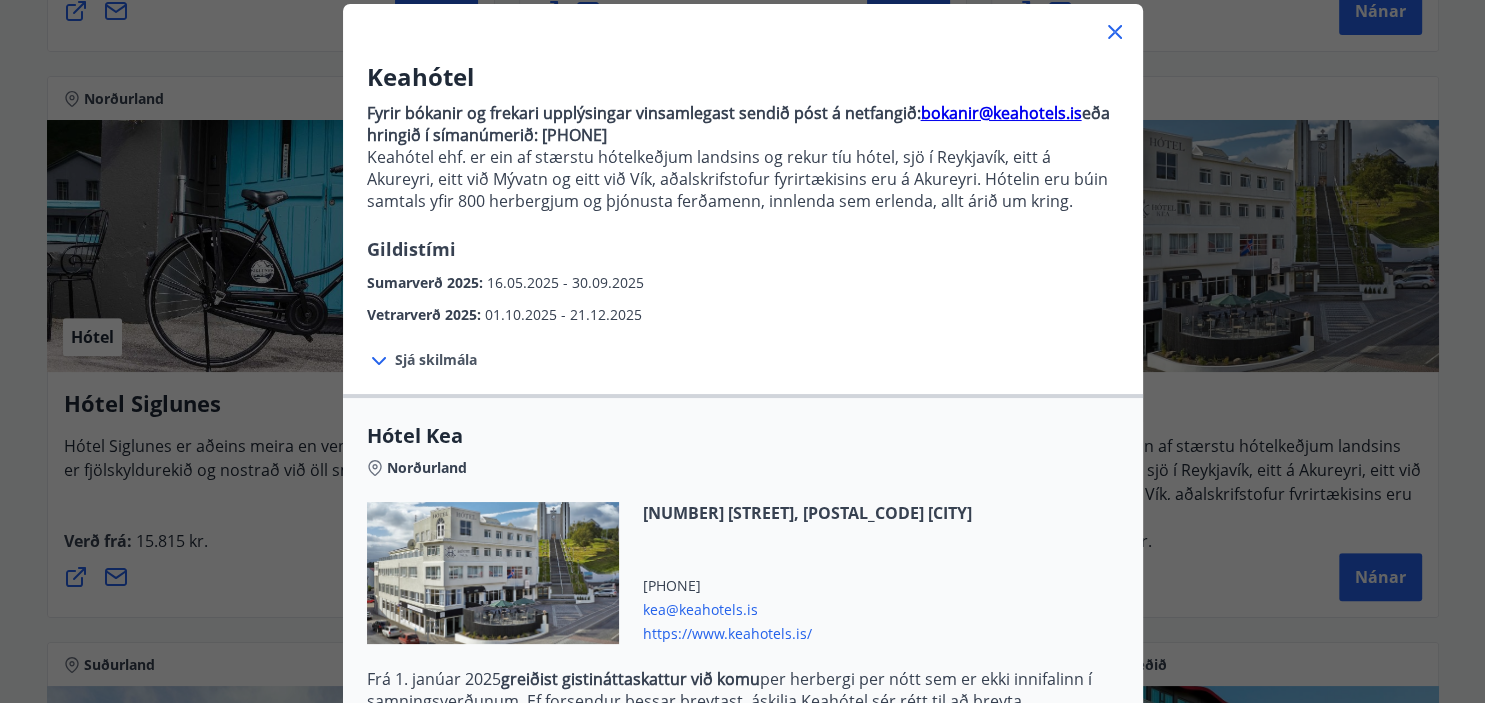 scroll, scrollTop: 368, scrollLeft: 0, axis: vertical 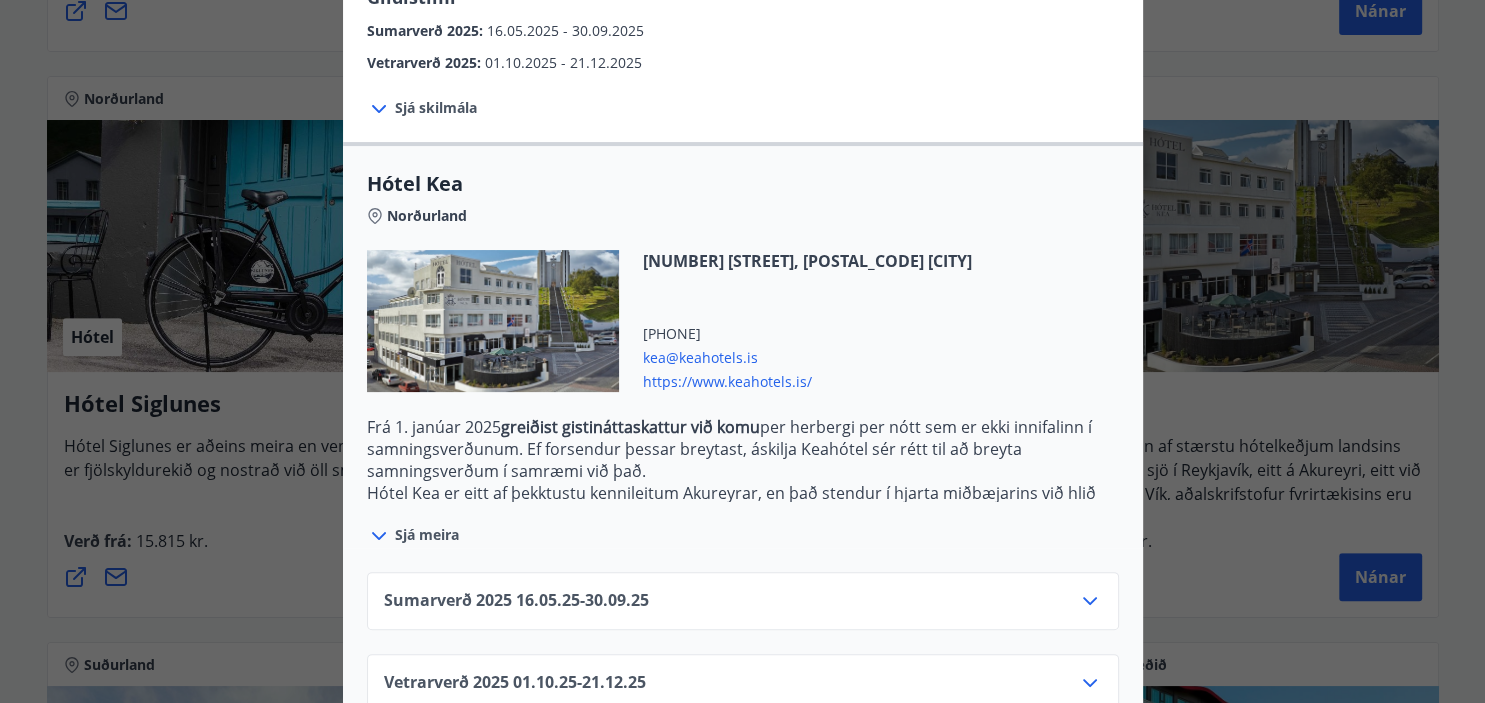 click on "https://www.keahotels.is/" at bounding box center [807, 380] 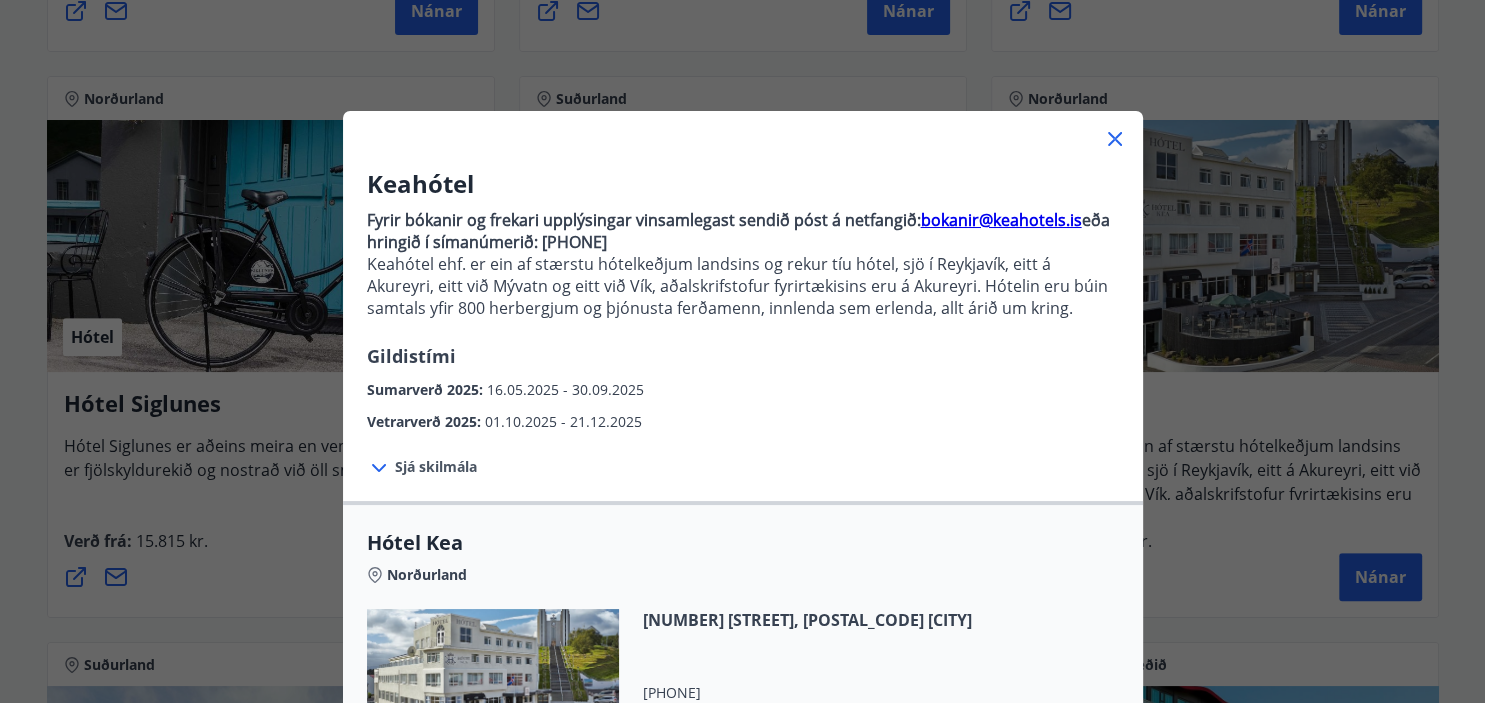 scroll, scrollTop: 0, scrollLeft: 0, axis: both 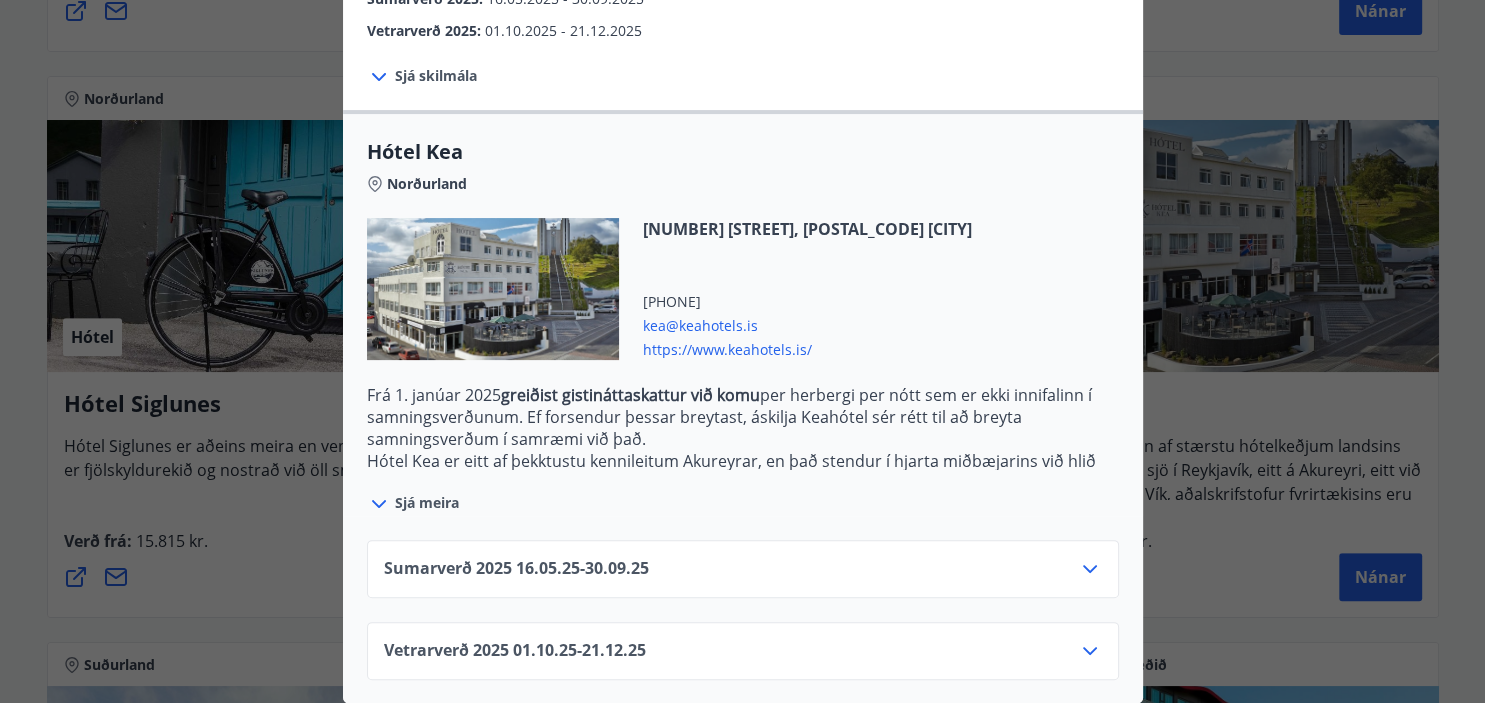 click on "Sumarverð 2025   16.05.25  -  30.09.25" at bounding box center [516, 569] 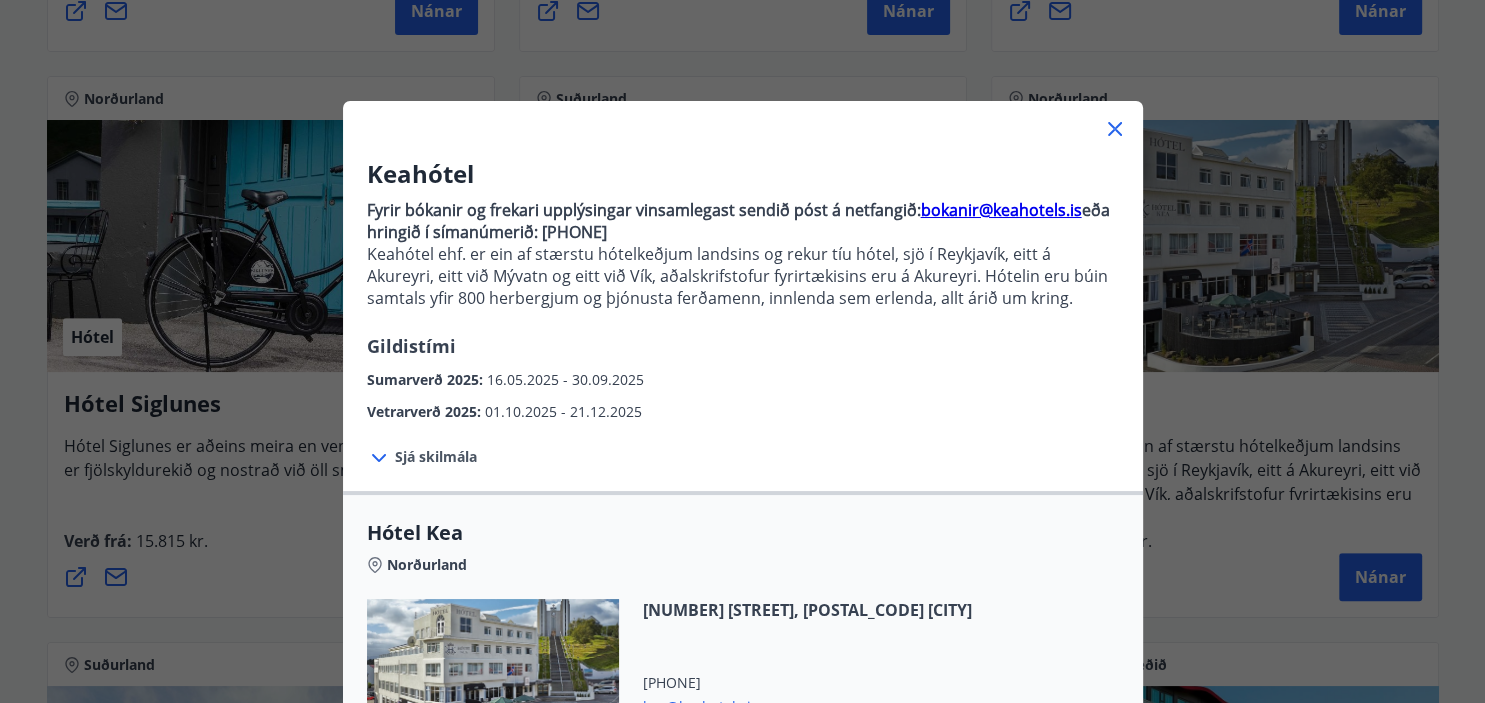 scroll, scrollTop: 0, scrollLeft: 0, axis: both 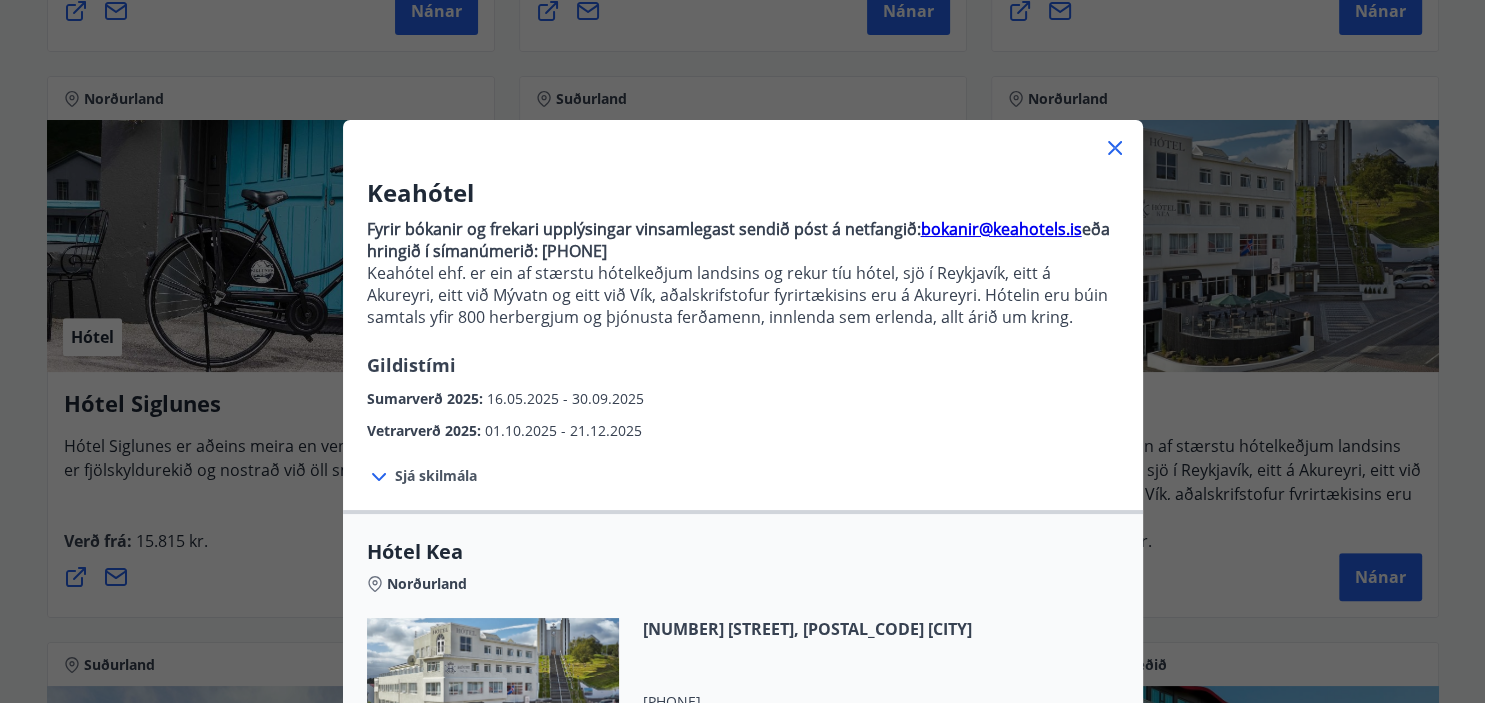 click 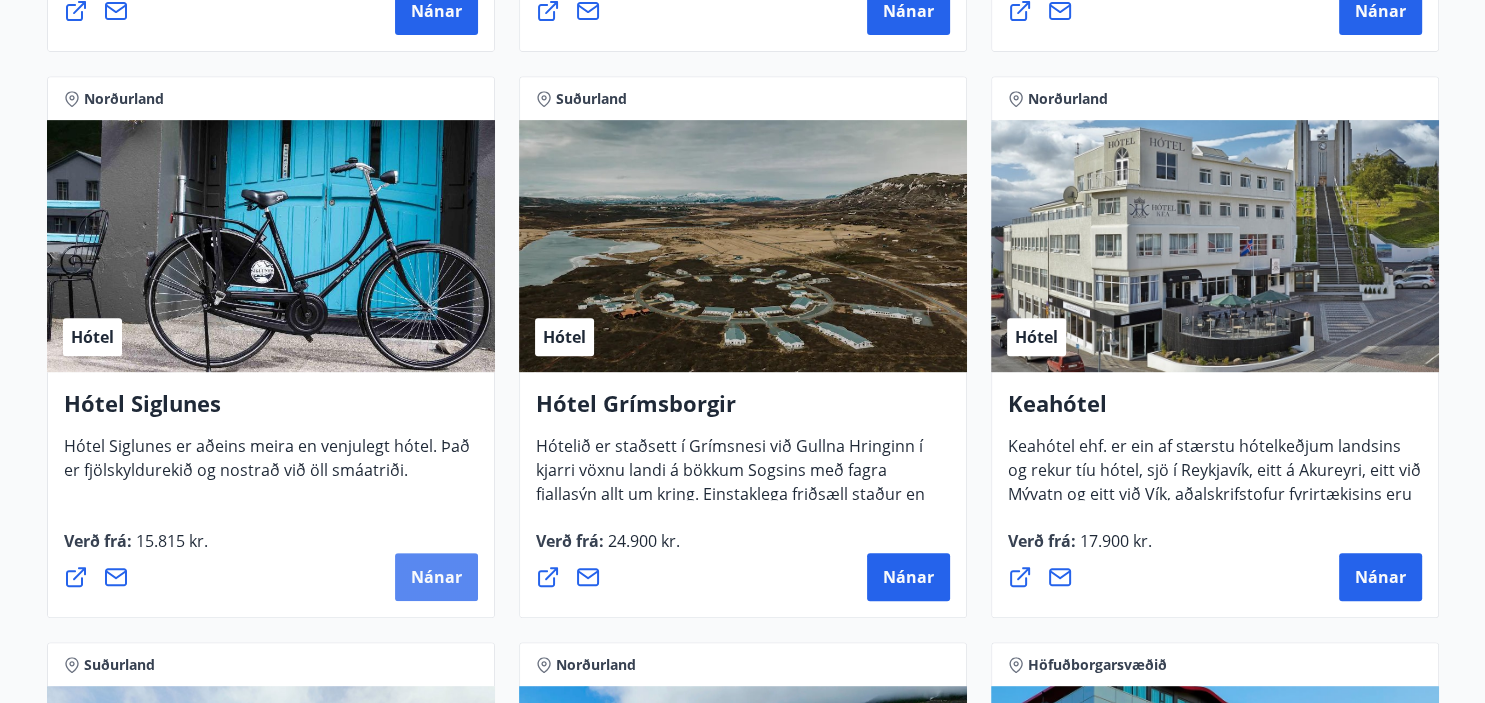 click on "Nánar" at bounding box center (436, 577) 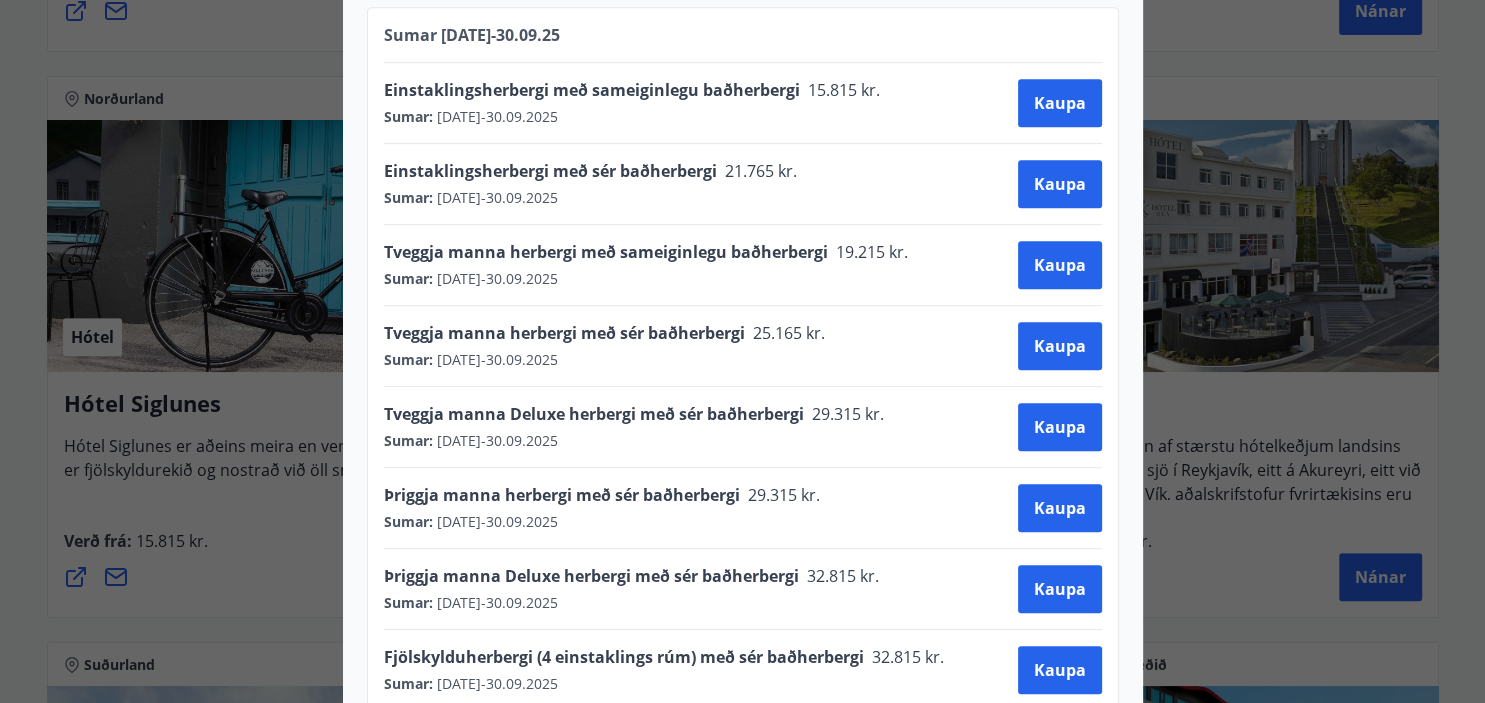 scroll, scrollTop: 920, scrollLeft: 0, axis: vertical 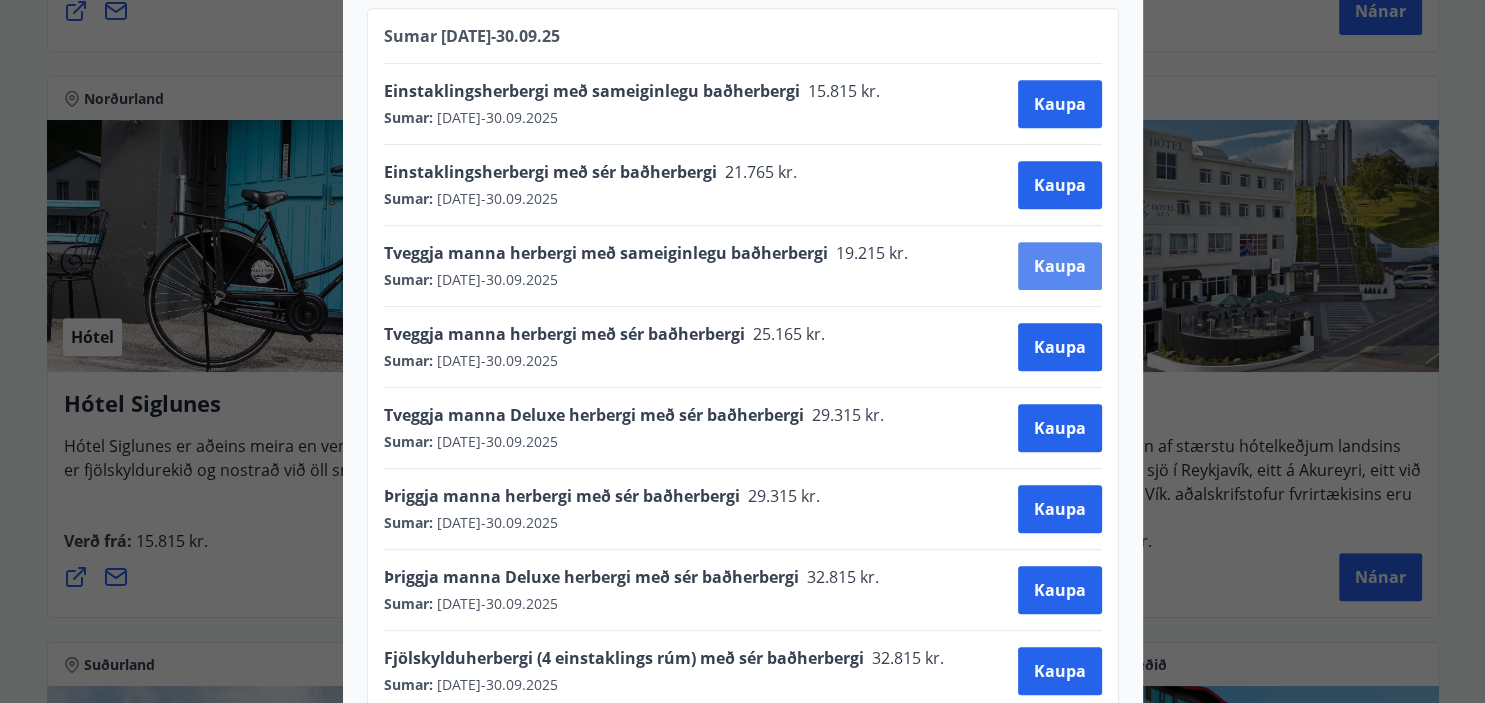 click on "Kaupa" at bounding box center (1060, 266) 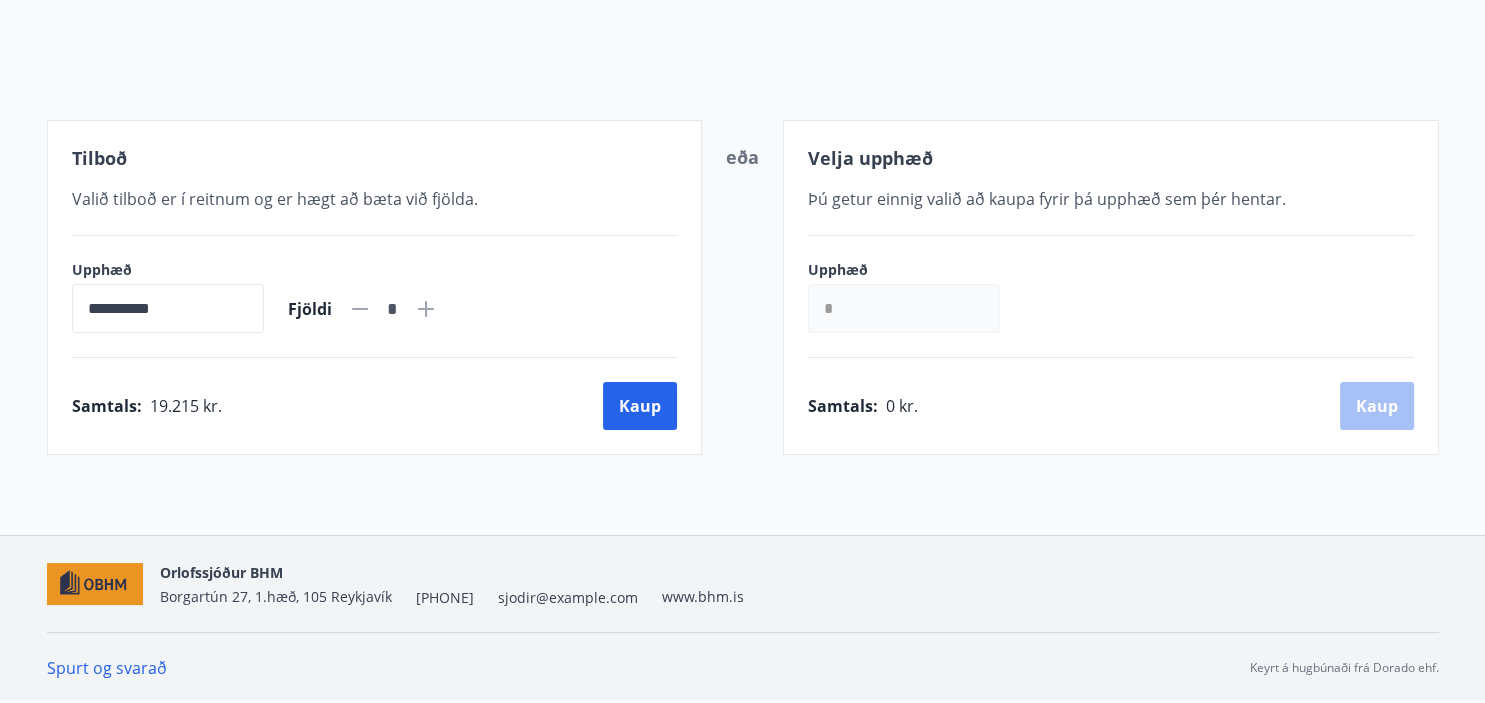 scroll, scrollTop: 196, scrollLeft: 0, axis: vertical 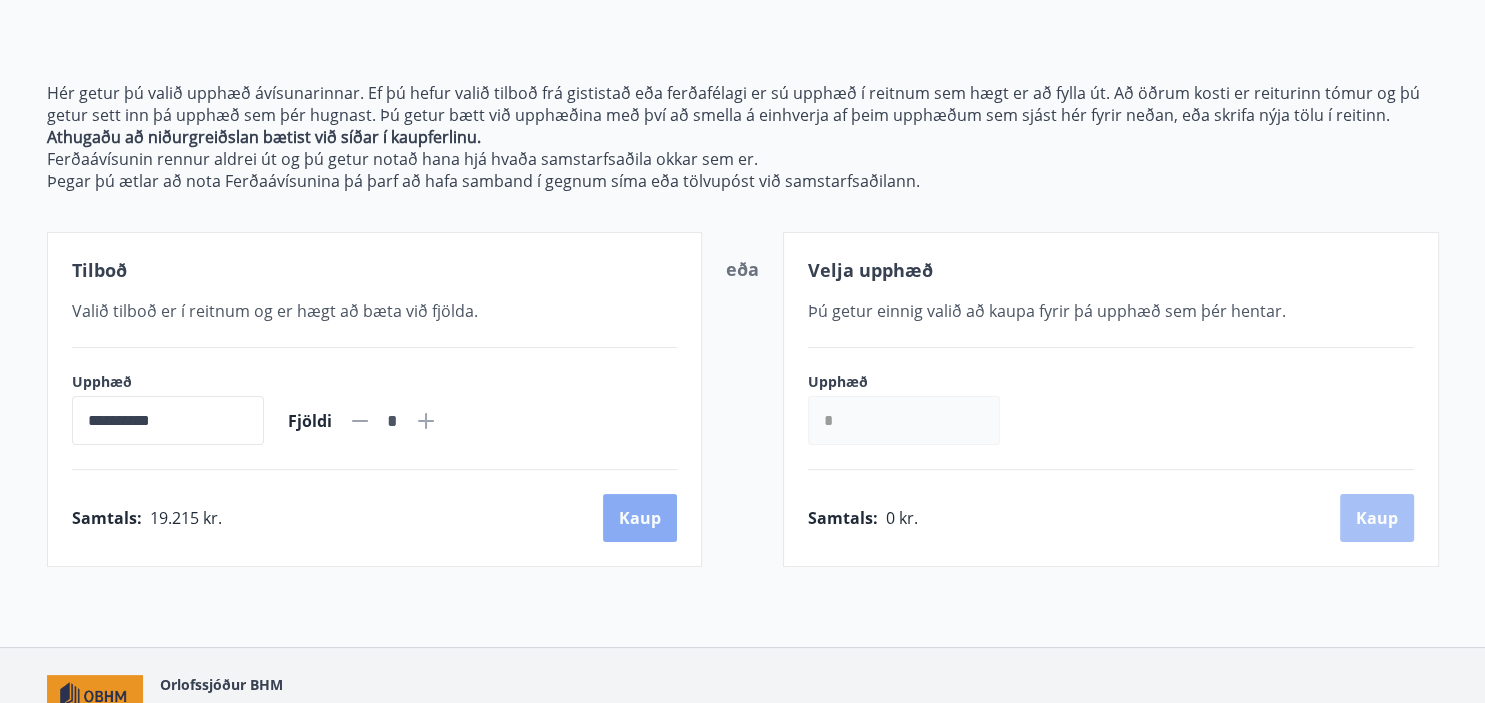 click on "Kaup" at bounding box center [640, 518] 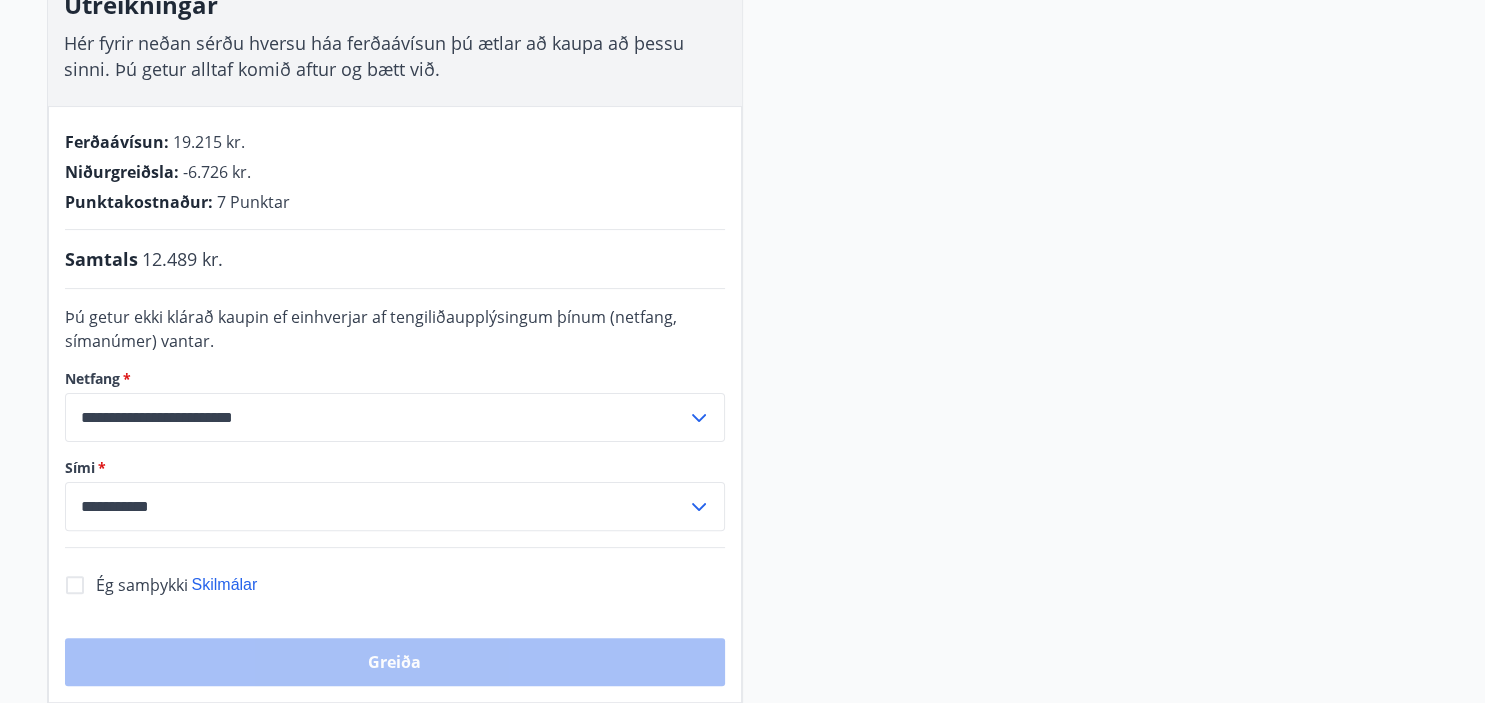 scroll, scrollTop: 335, scrollLeft: 0, axis: vertical 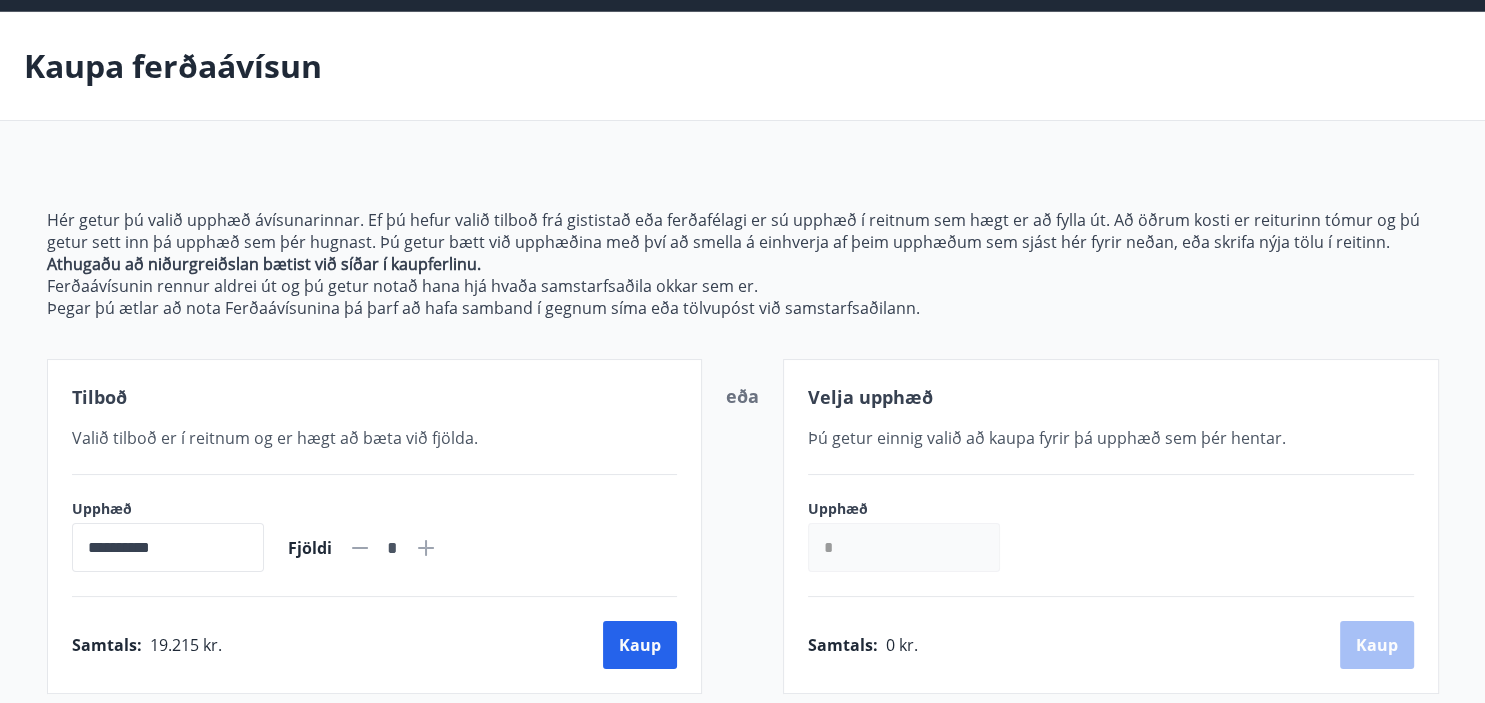 click 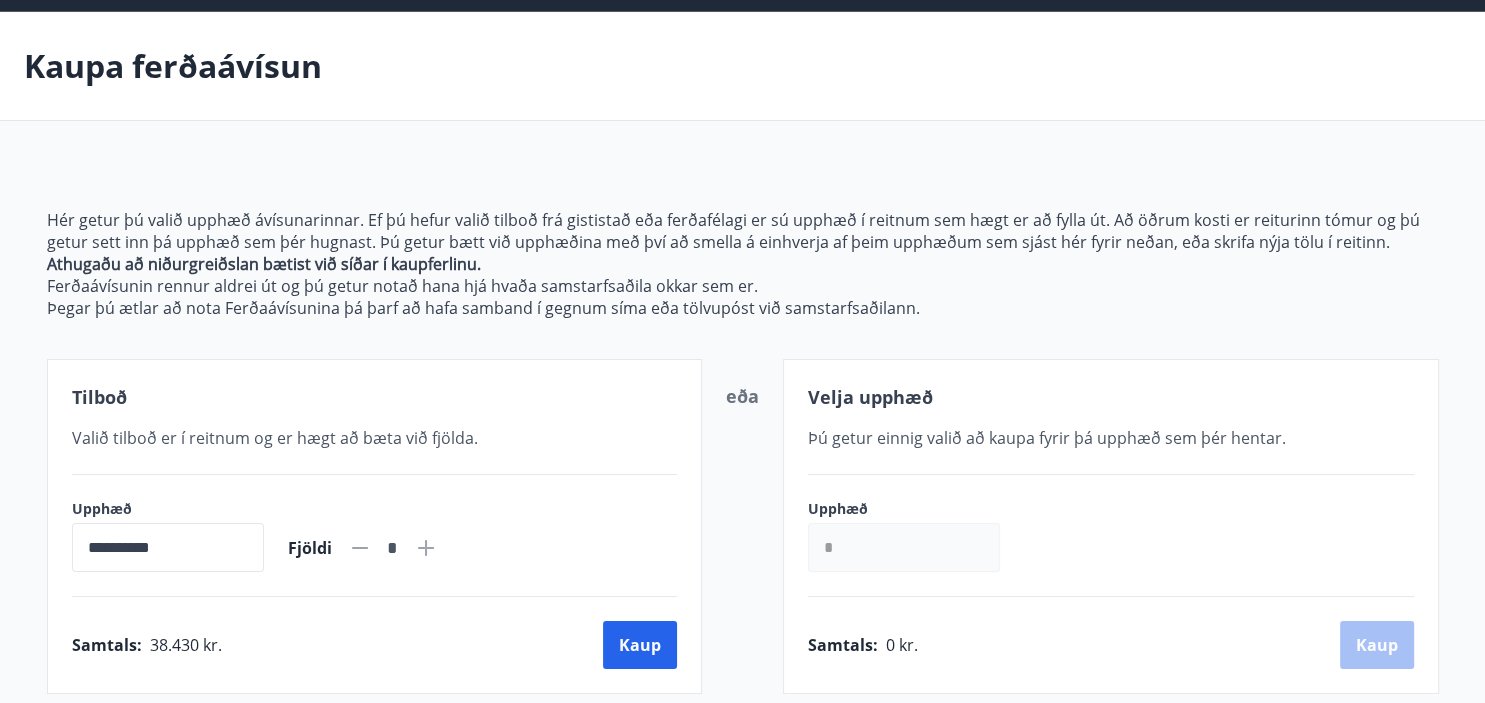 scroll, scrollTop: 139, scrollLeft: 0, axis: vertical 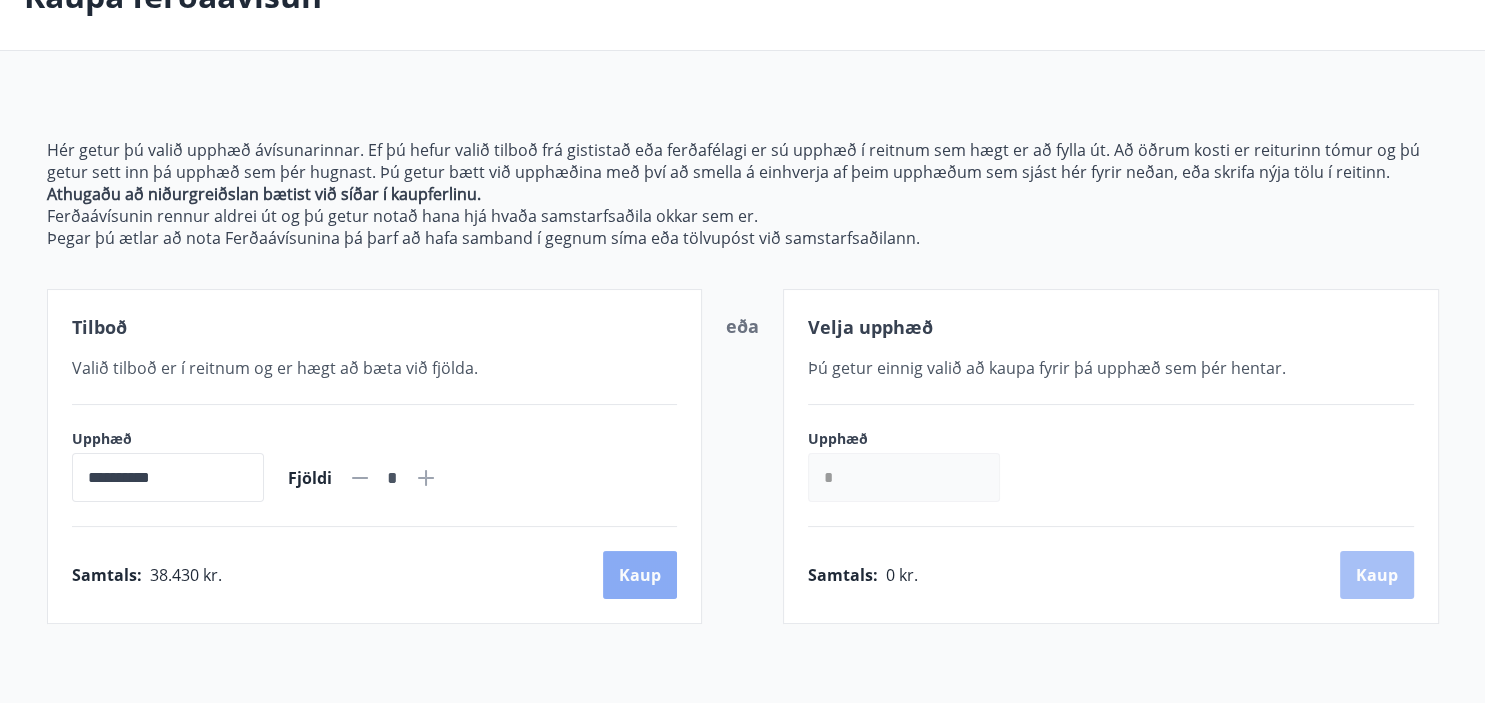 click on "Kaup" at bounding box center [640, 575] 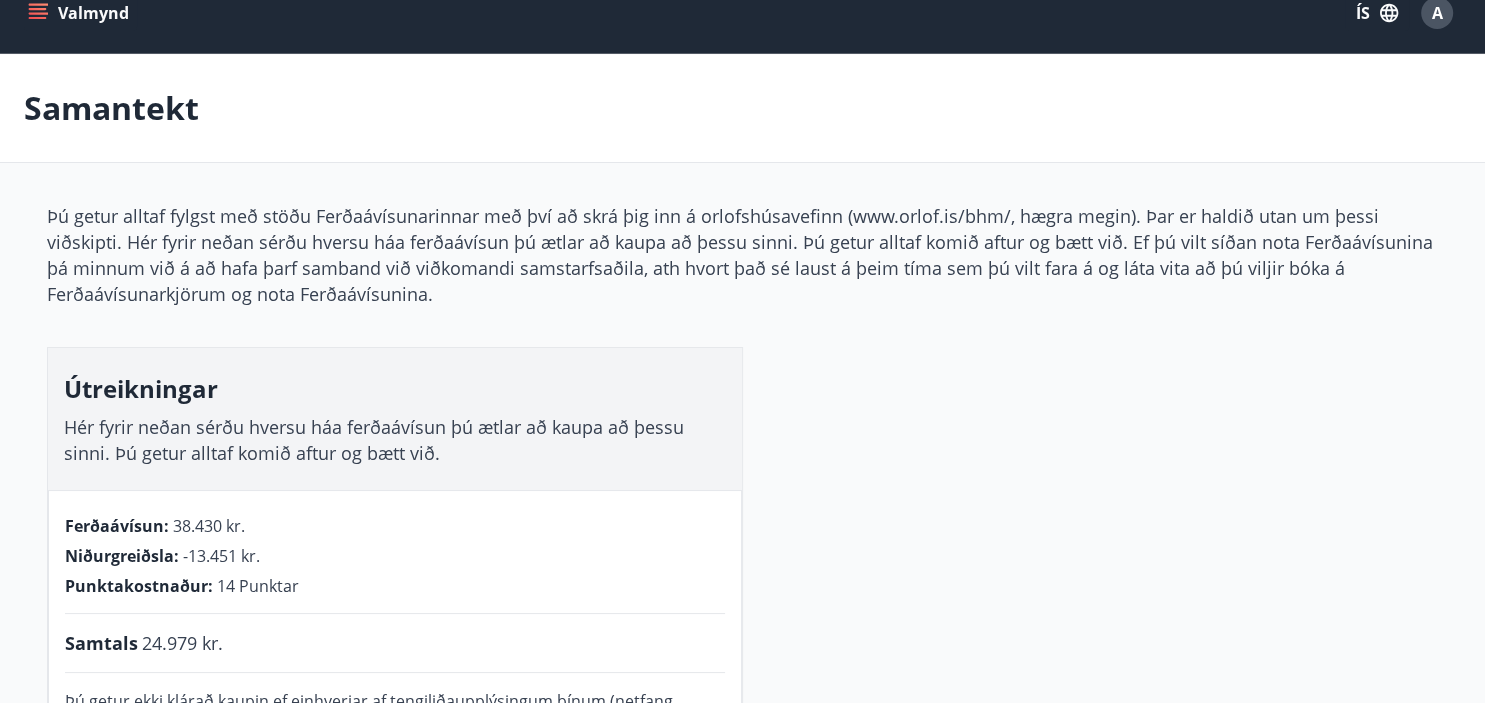 scroll, scrollTop: 25, scrollLeft: 0, axis: vertical 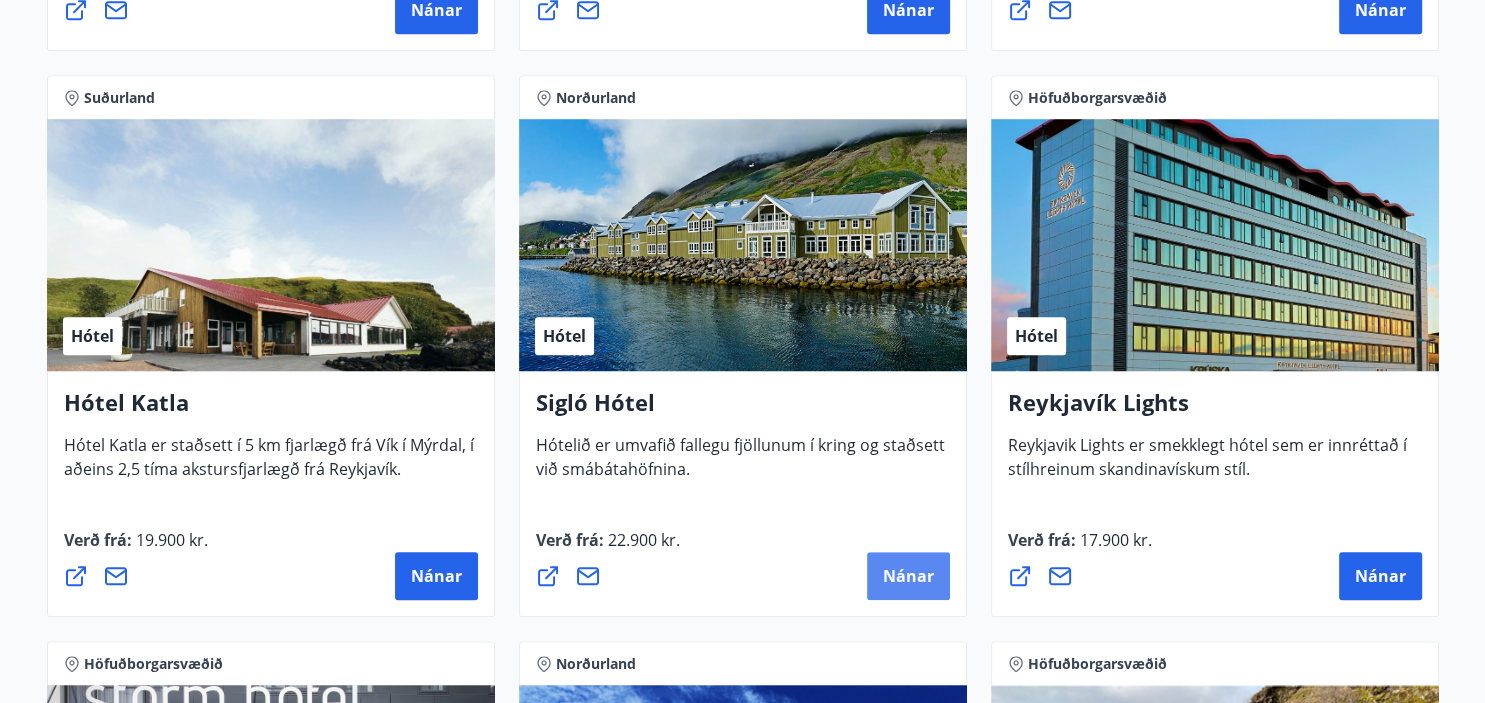 click on "Nánar" at bounding box center (908, 576) 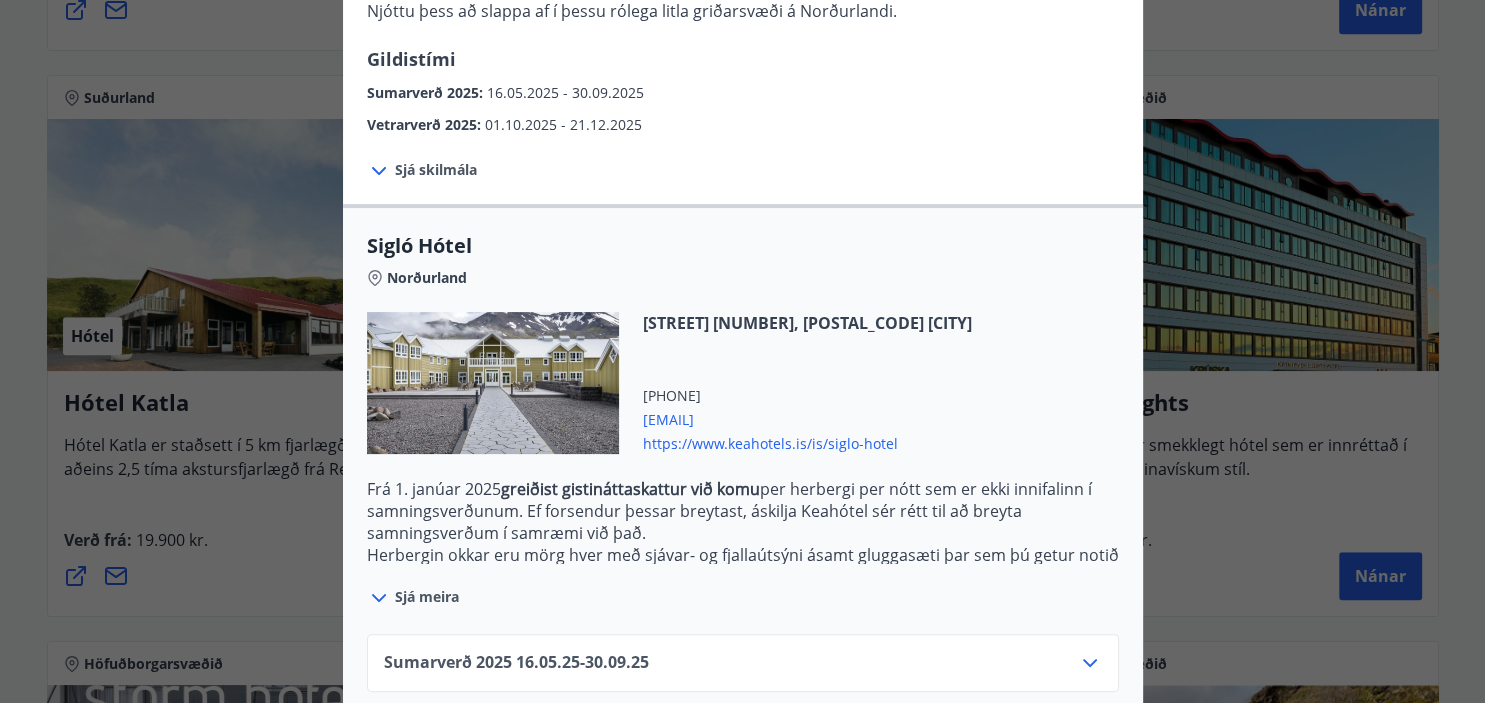 scroll, scrollTop: 422, scrollLeft: 0, axis: vertical 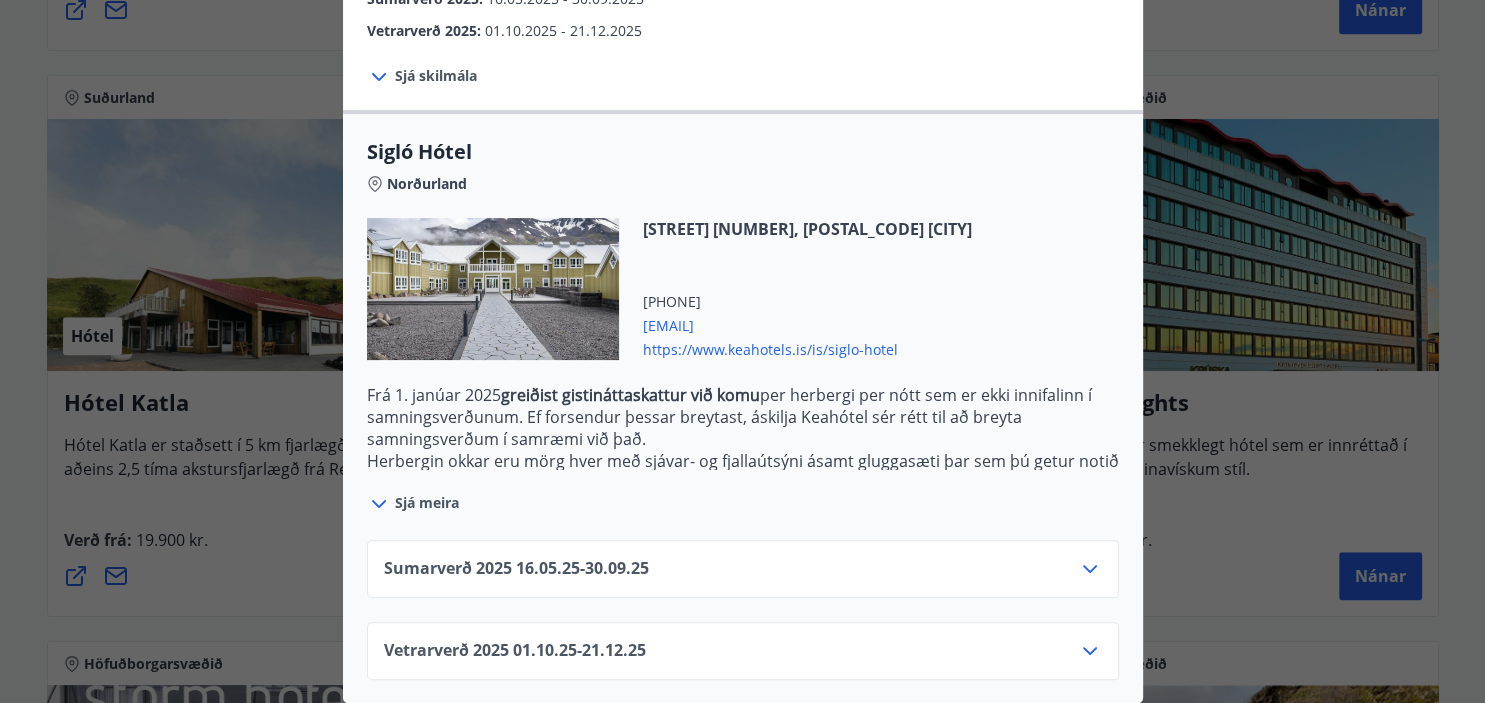 click 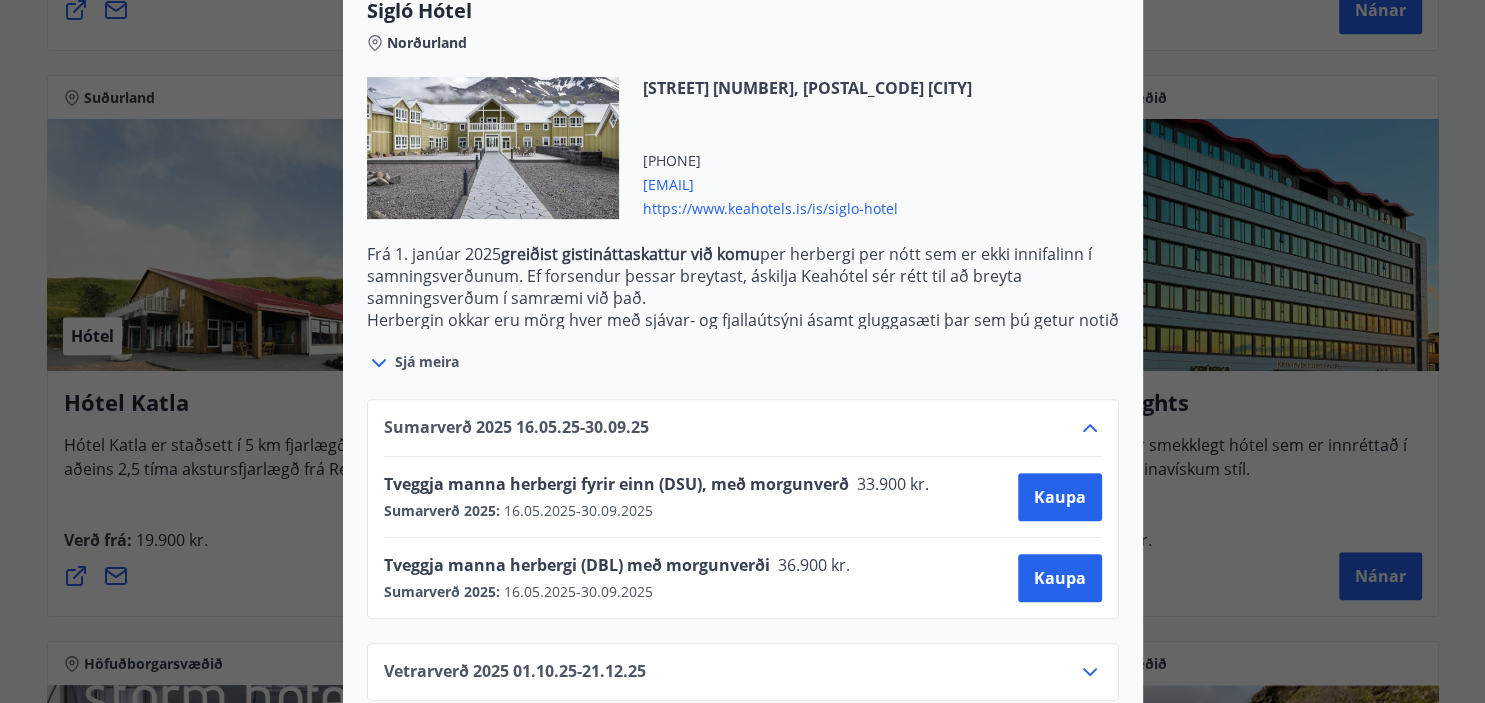 scroll, scrollTop: 583, scrollLeft: 0, axis: vertical 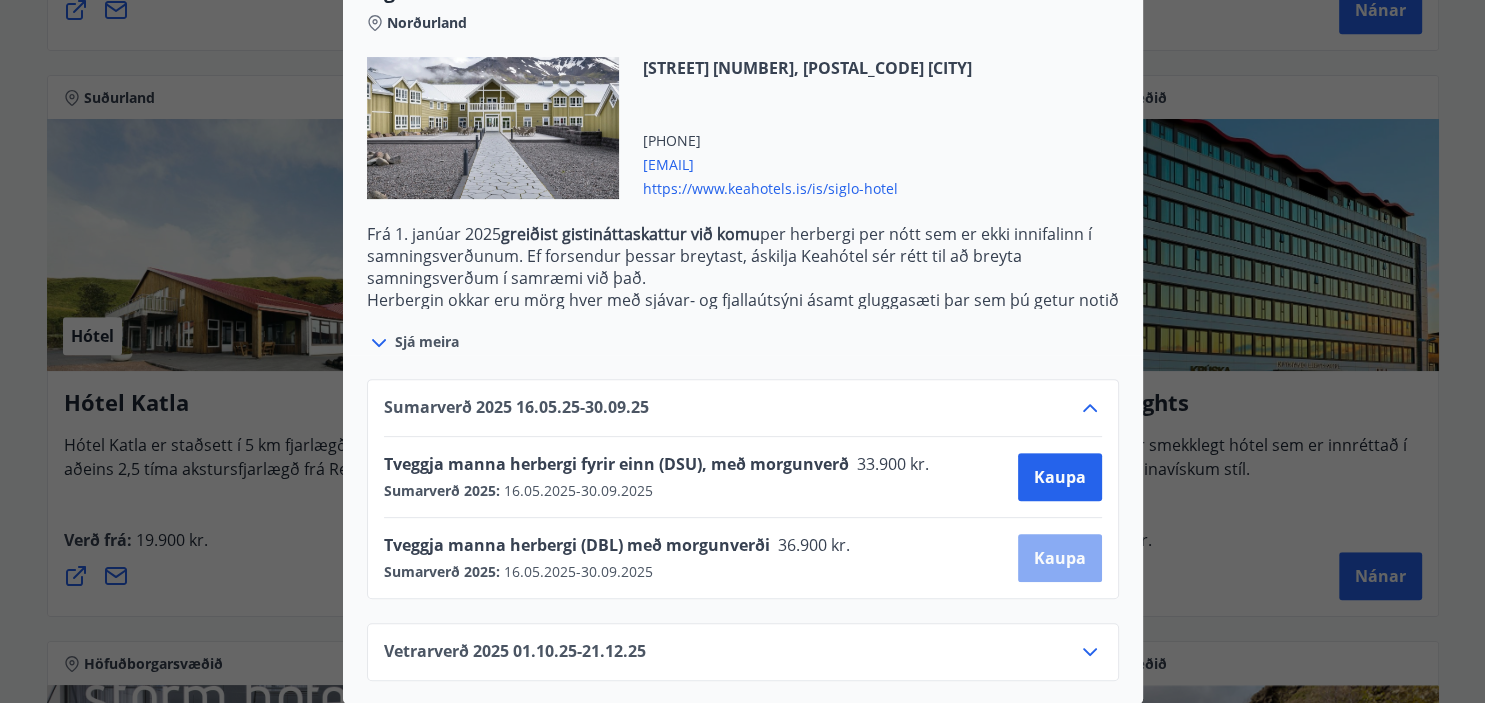 click on "Kaupa" at bounding box center [1060, 558] 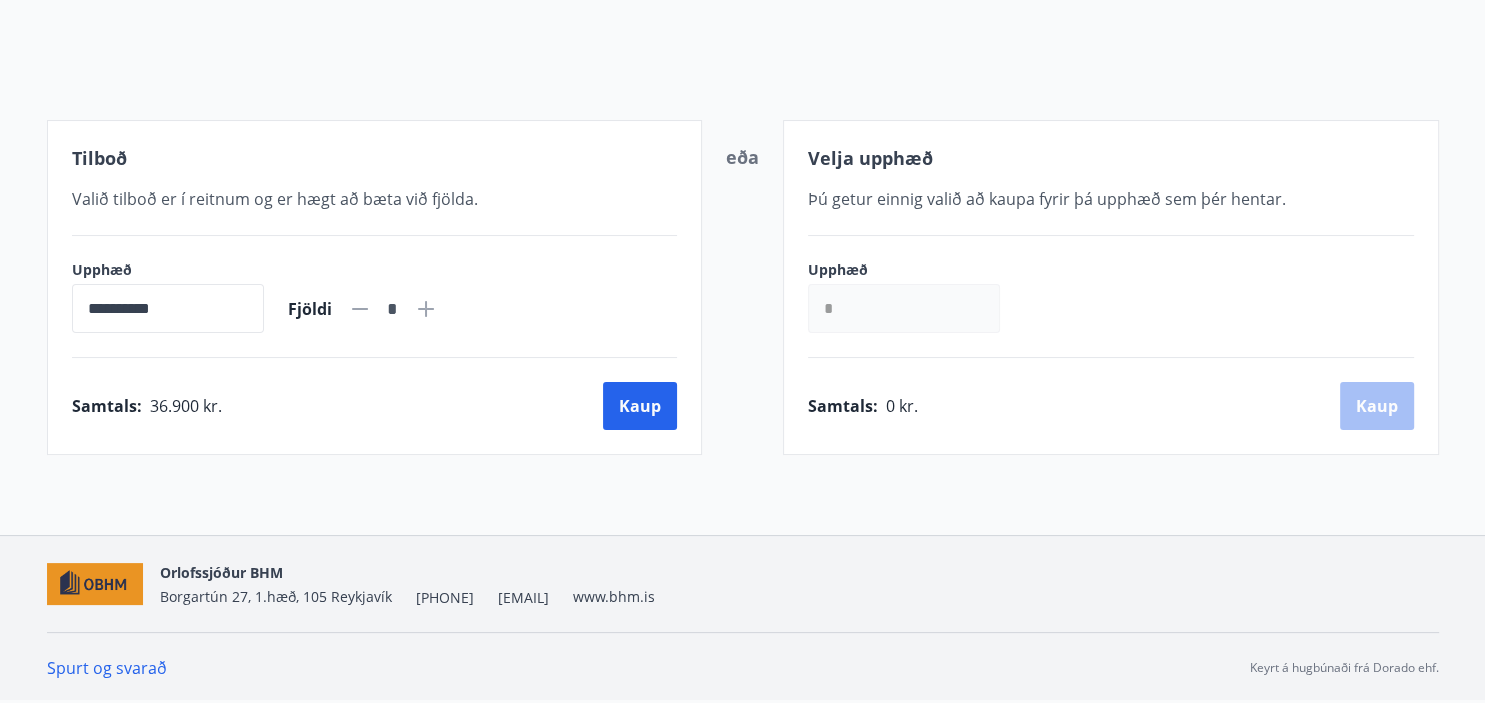 scroll, scrollTop: 196, scrollLeft: 0, axis: vertical 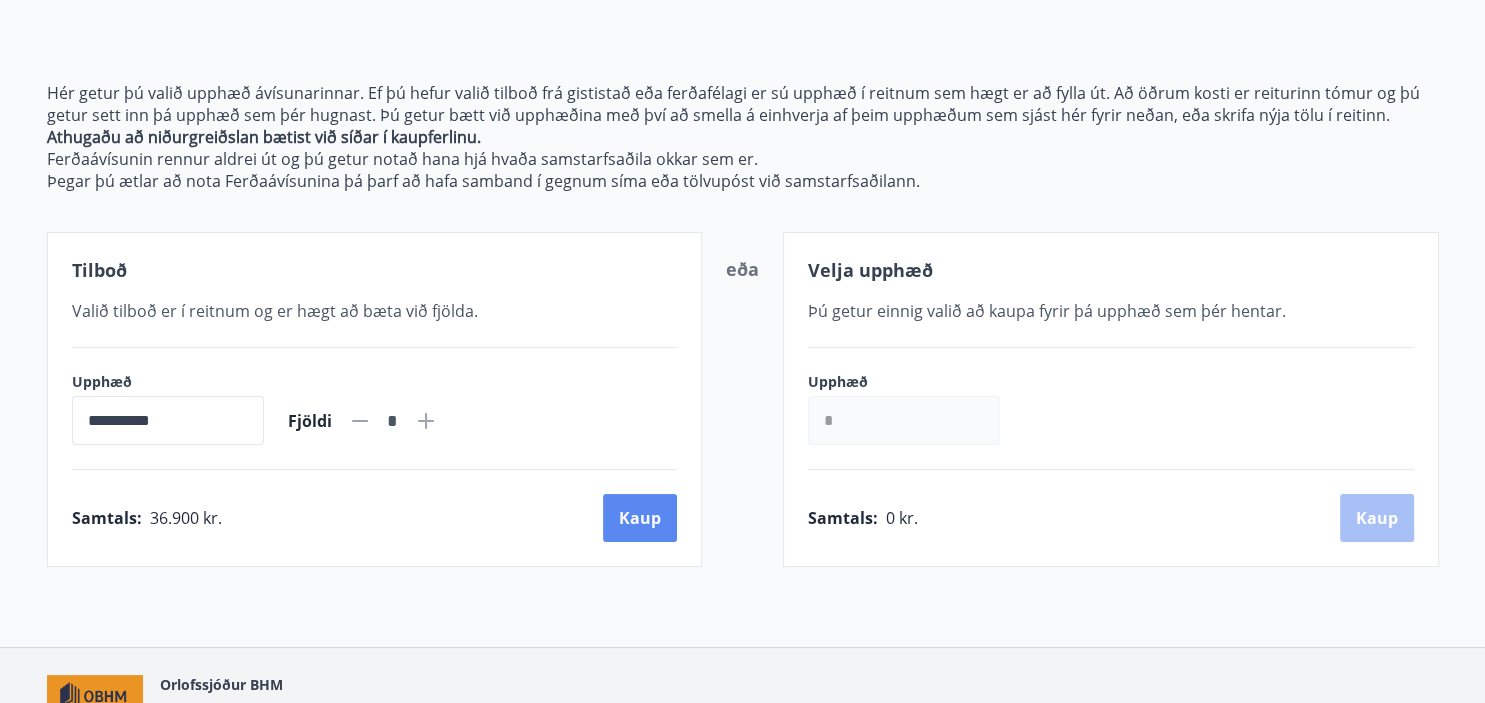 click on "Kaup" at bounding box center [640, 518] 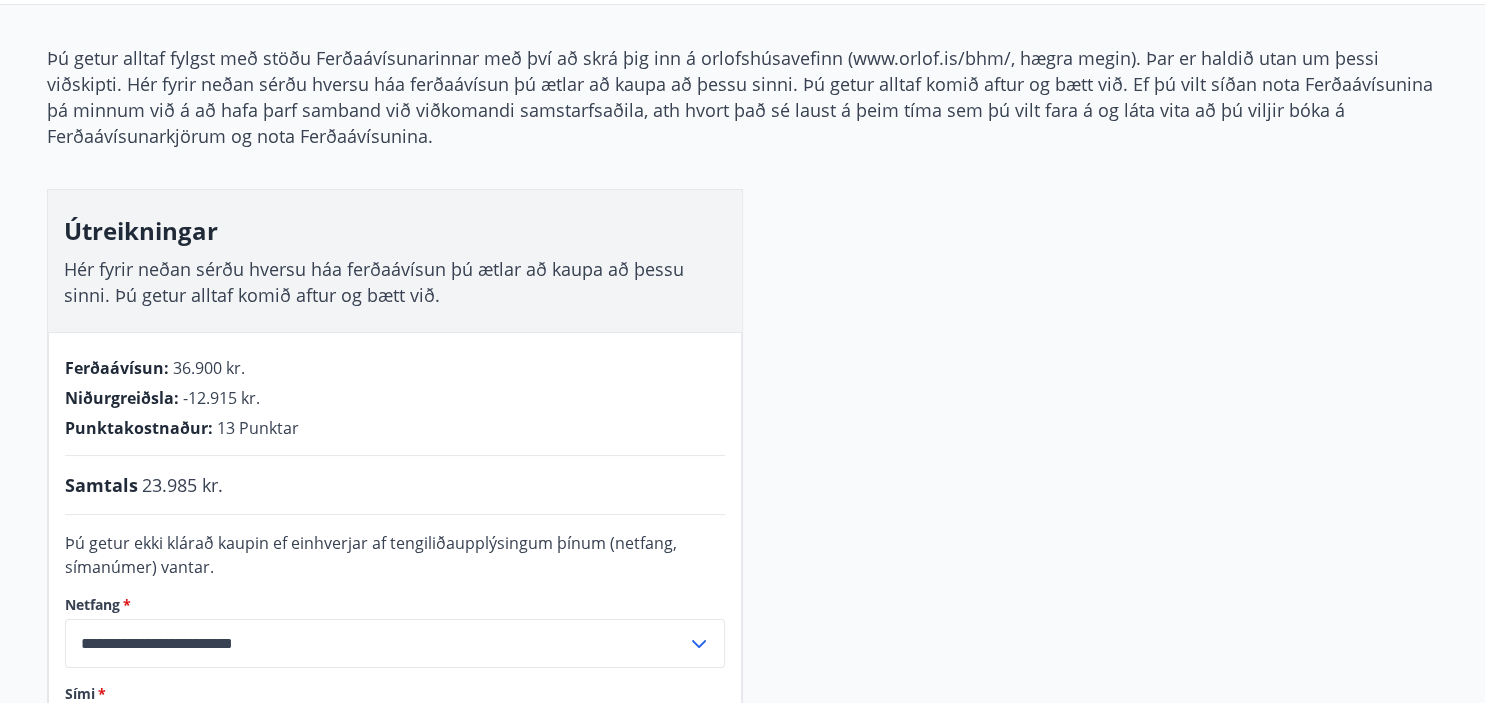 scroll, scrollTop: 184, scrollLeft: 0, axis: vertical 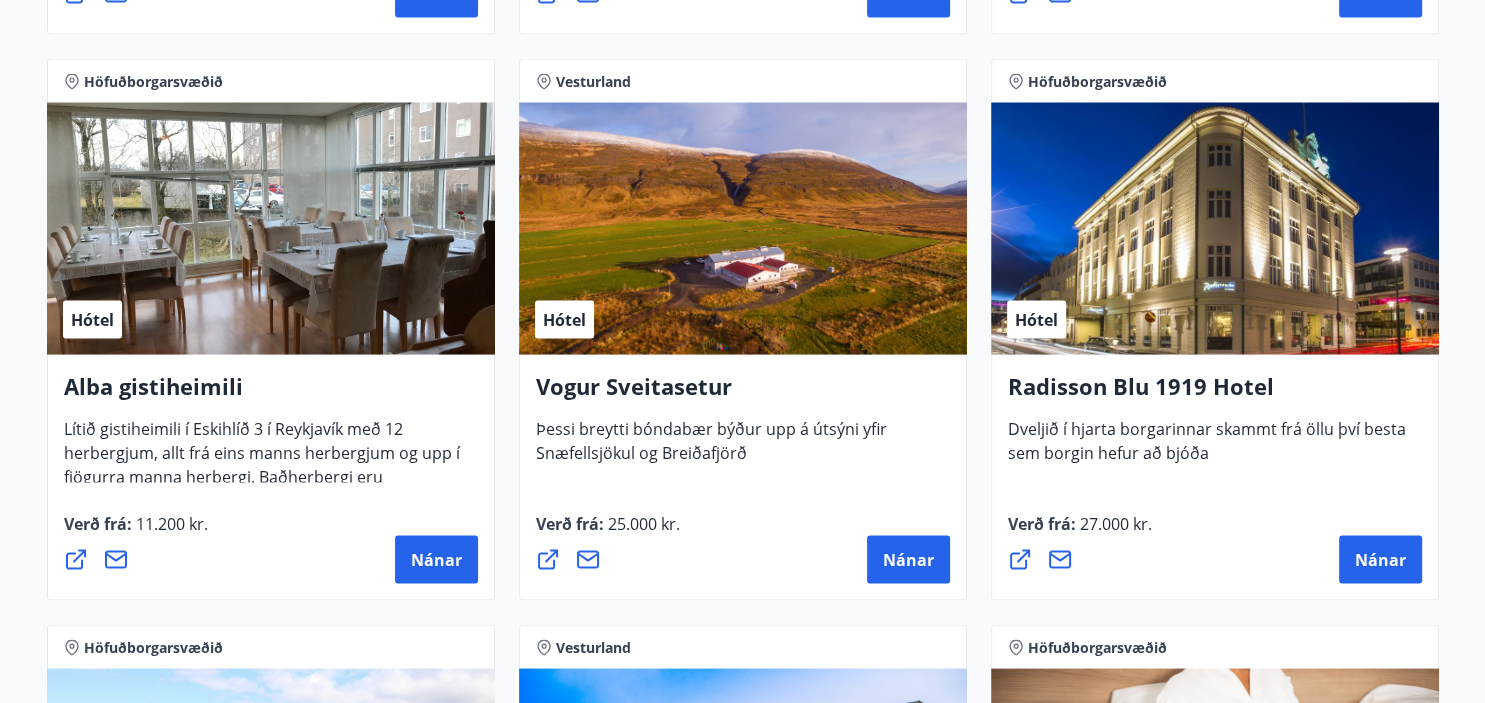 click on "Nánar" at bounding box center (743, 559) 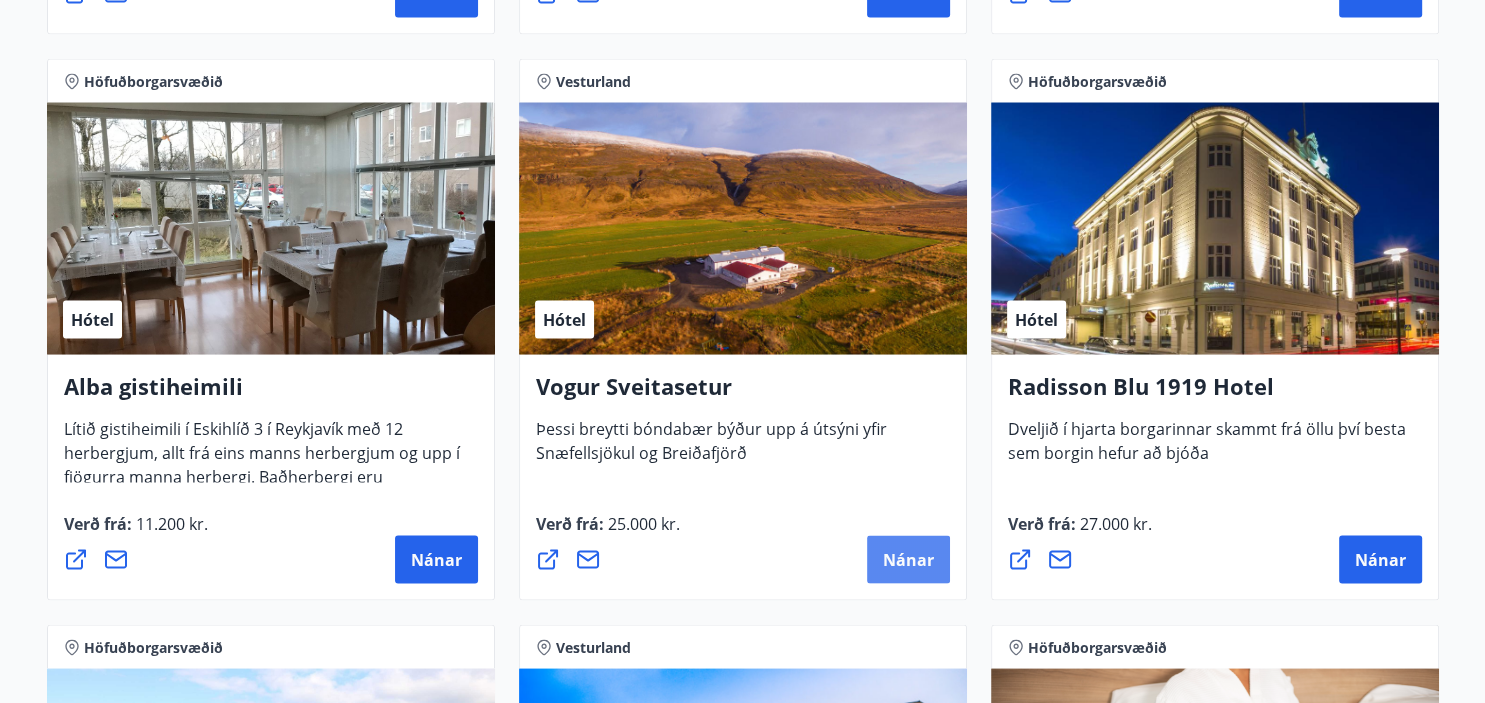 click on "Nánar" at bounding box center (908, 559) 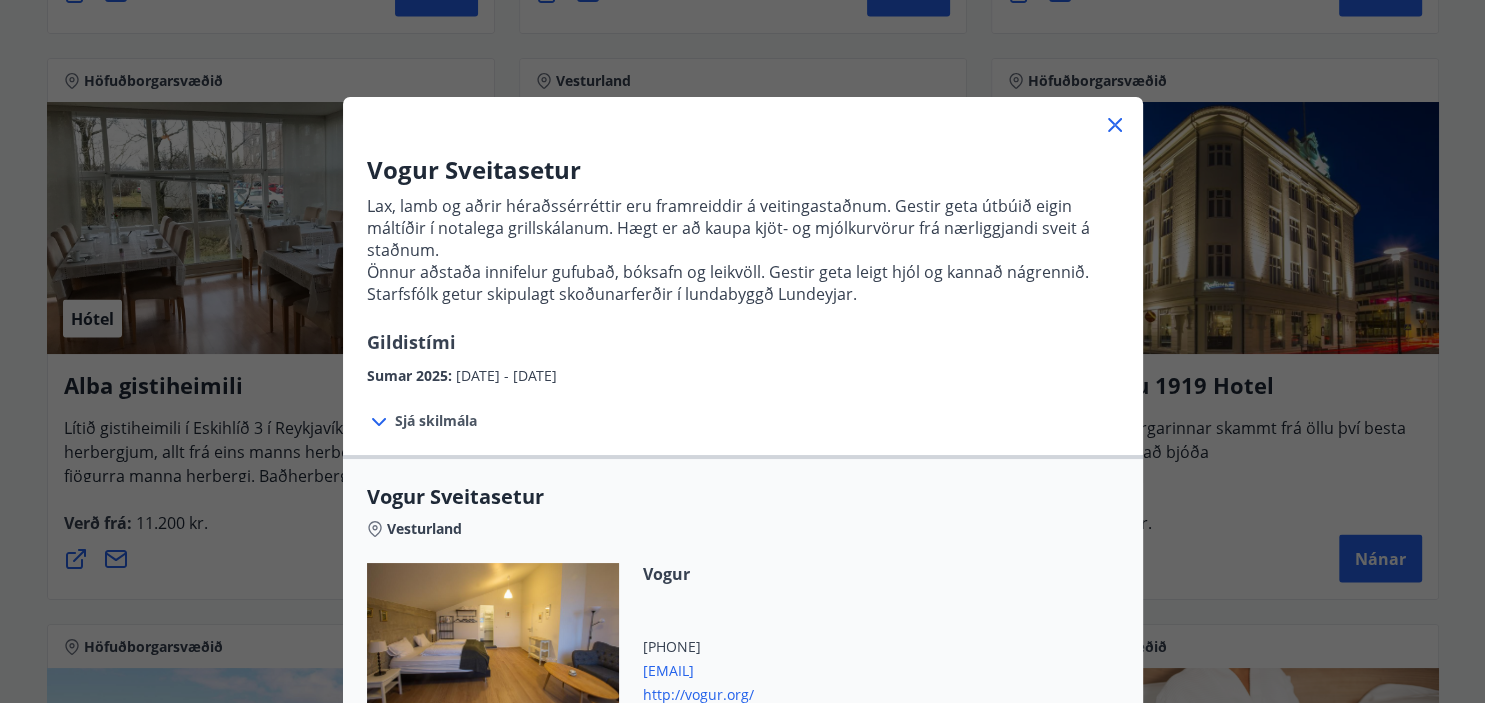 scroll, scrollTop: 16, scrollLeft: 0, axis: vertical 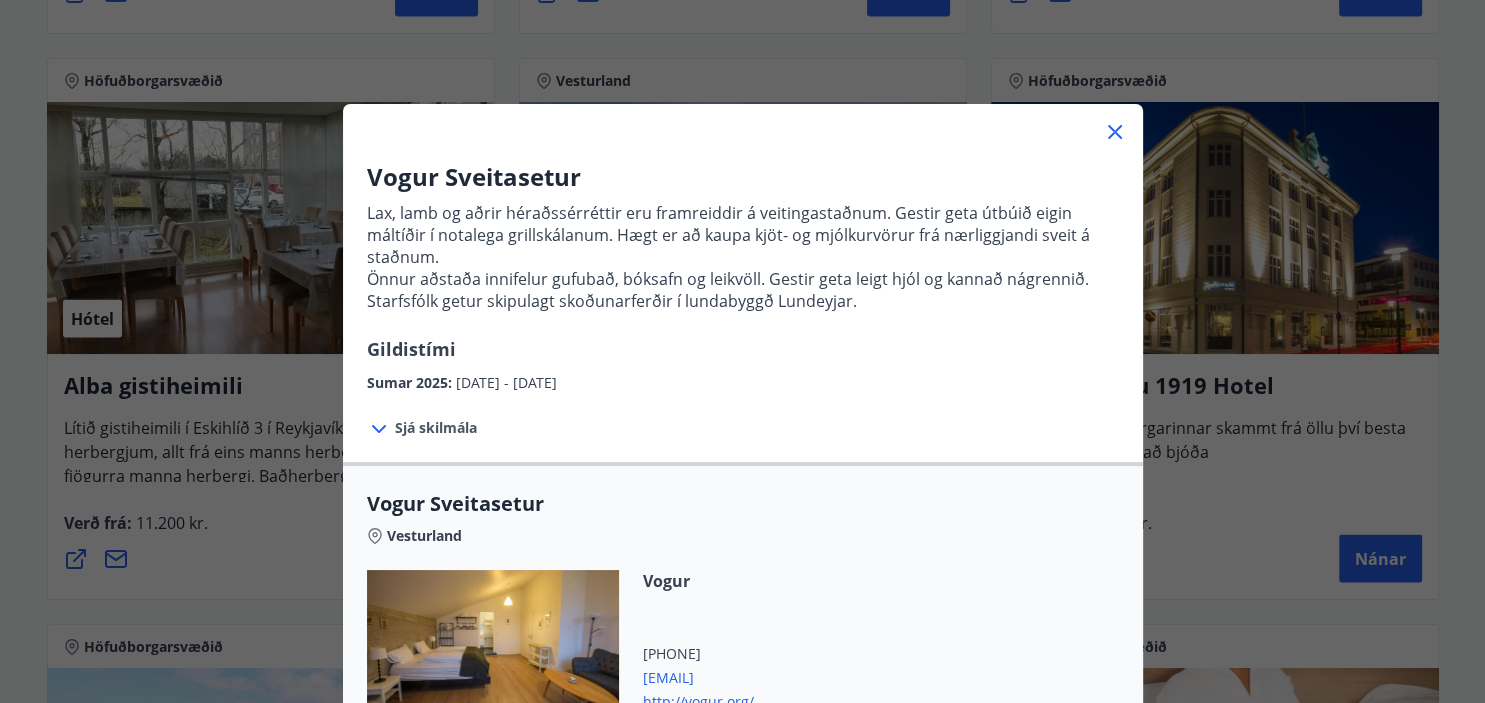 click 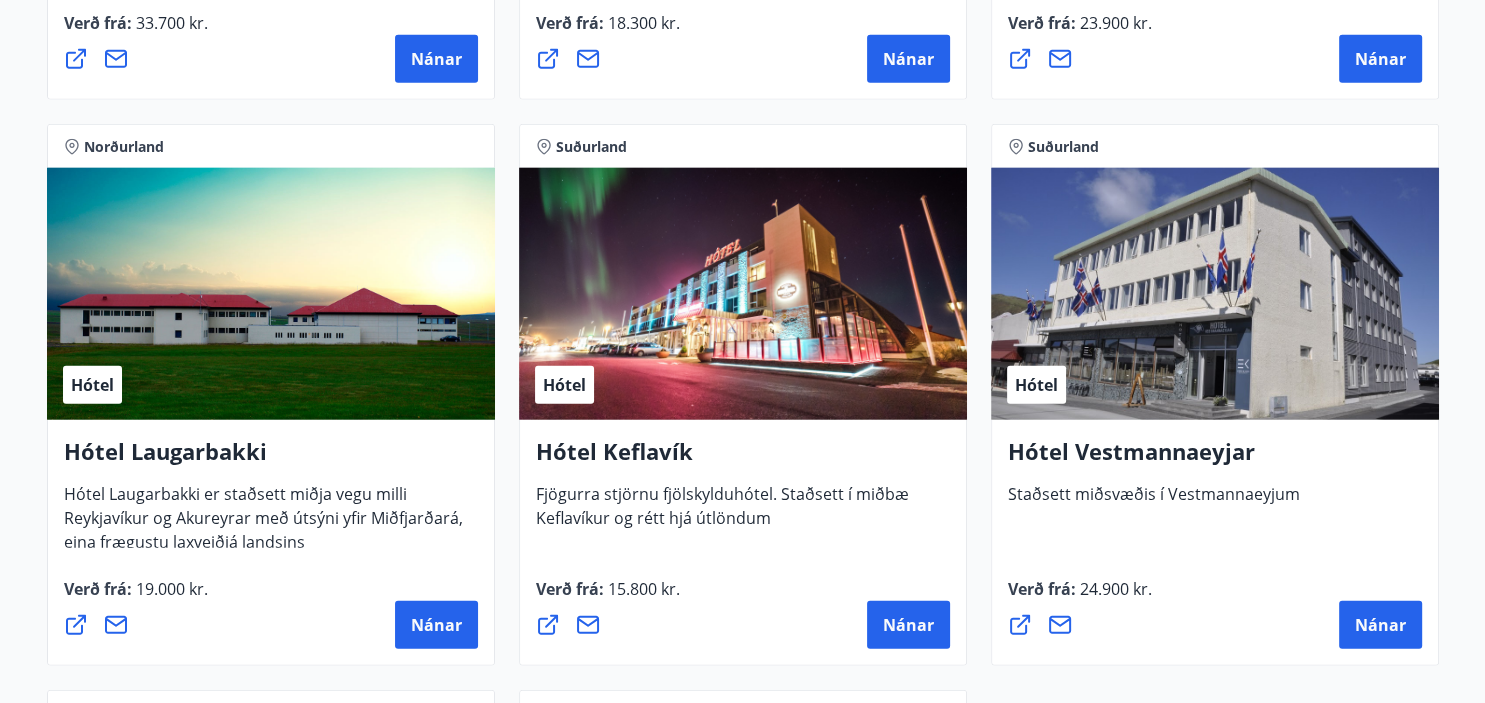 scroll, scrollTop: 4792, scrollLeft: 0, axis: vertical 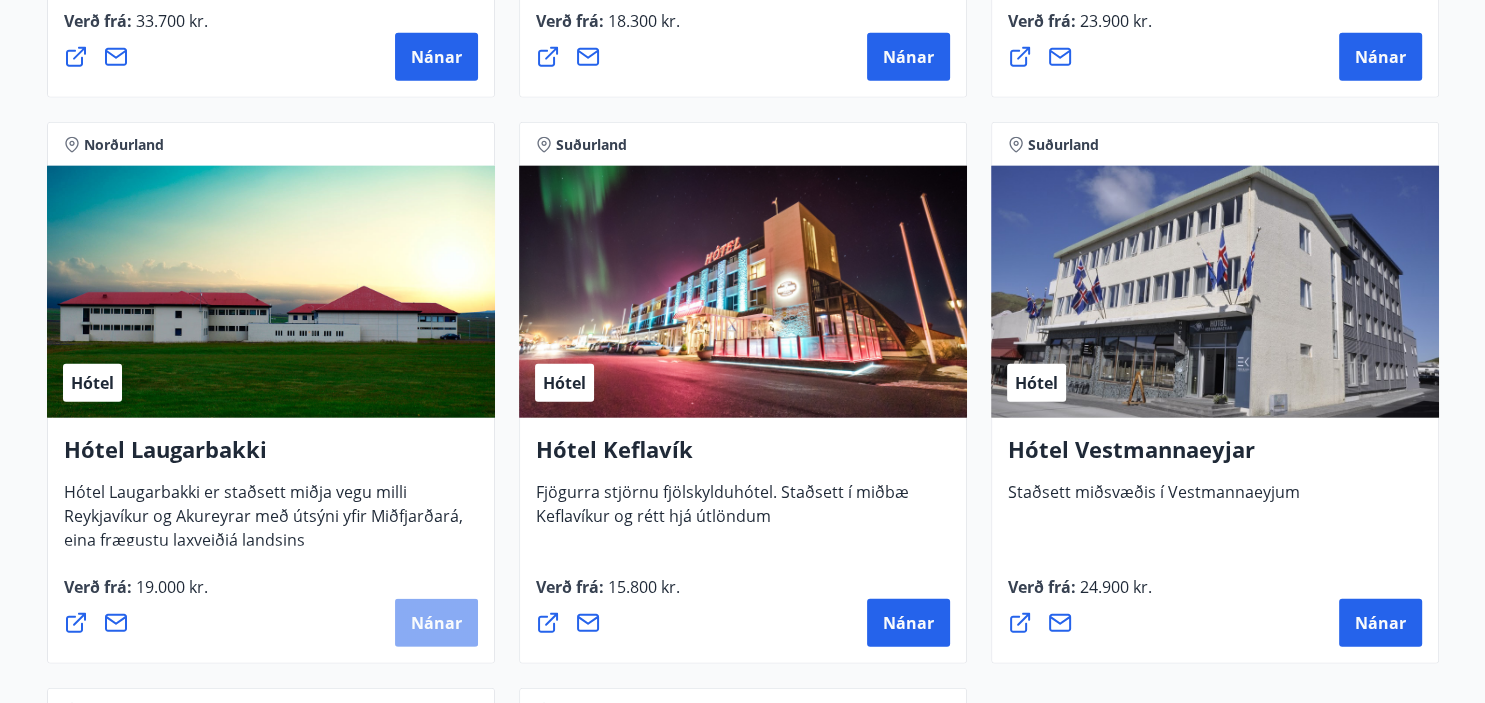 click on "Nánar" at bounding box center [436, 623] 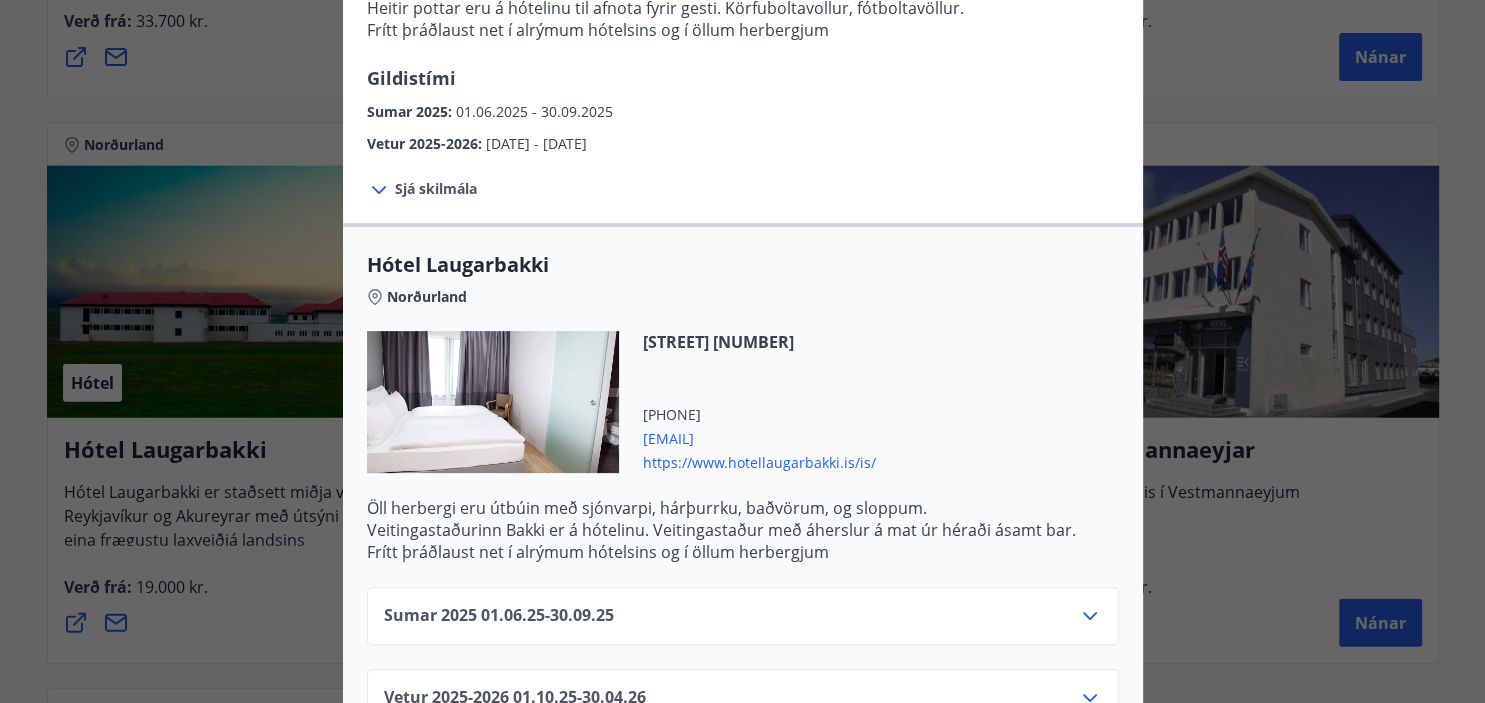scroll, scrollTop: 488, scrollLeft: 0, axis: vertical 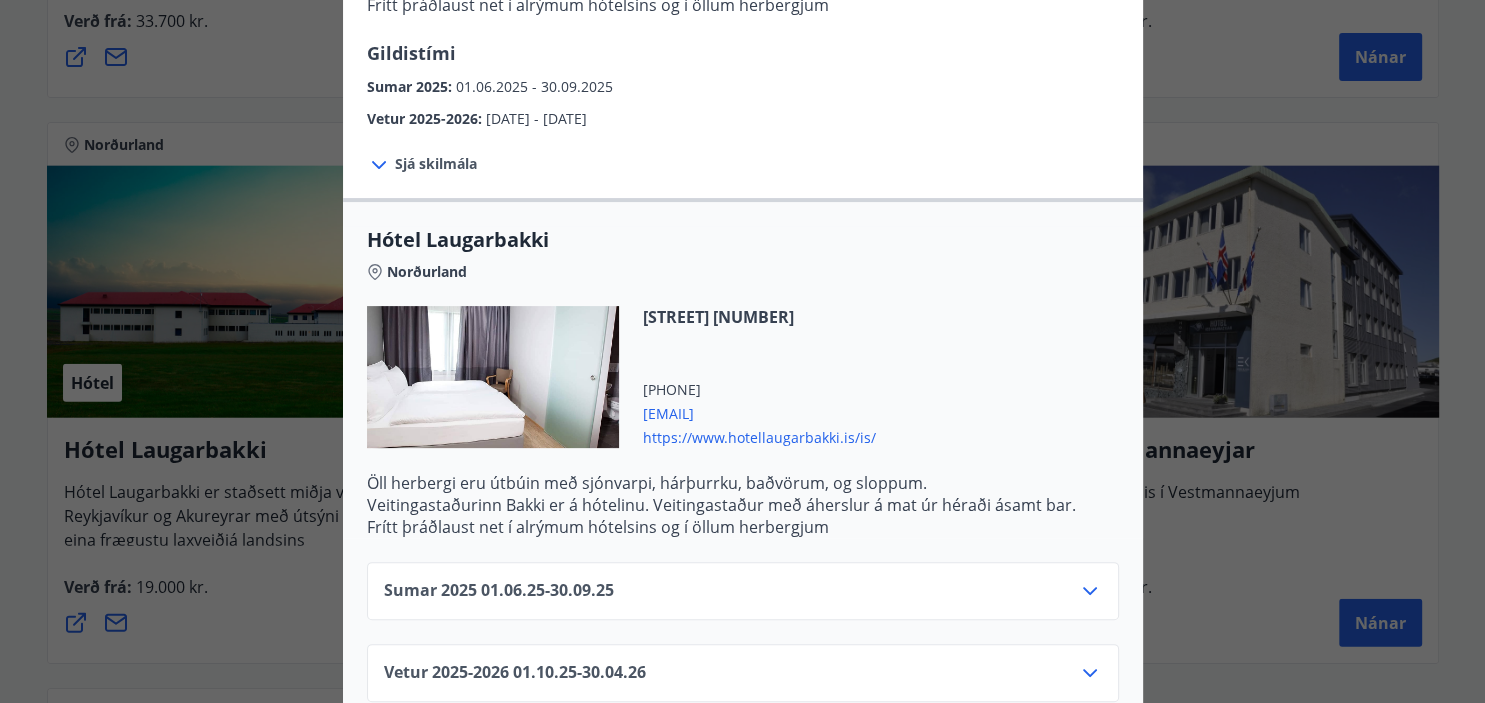 click 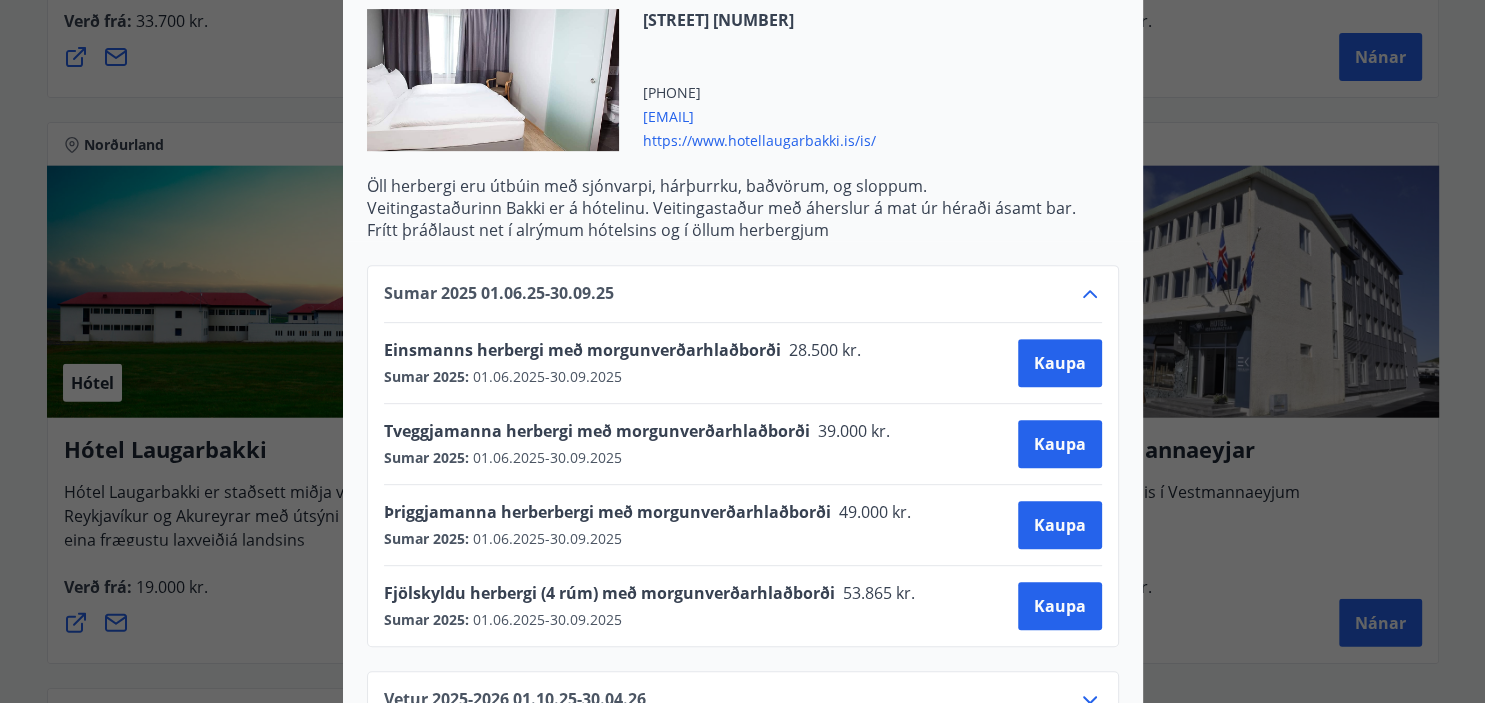 scroll, scrollTop: 811, scrollLeft: 0, axis: vertical 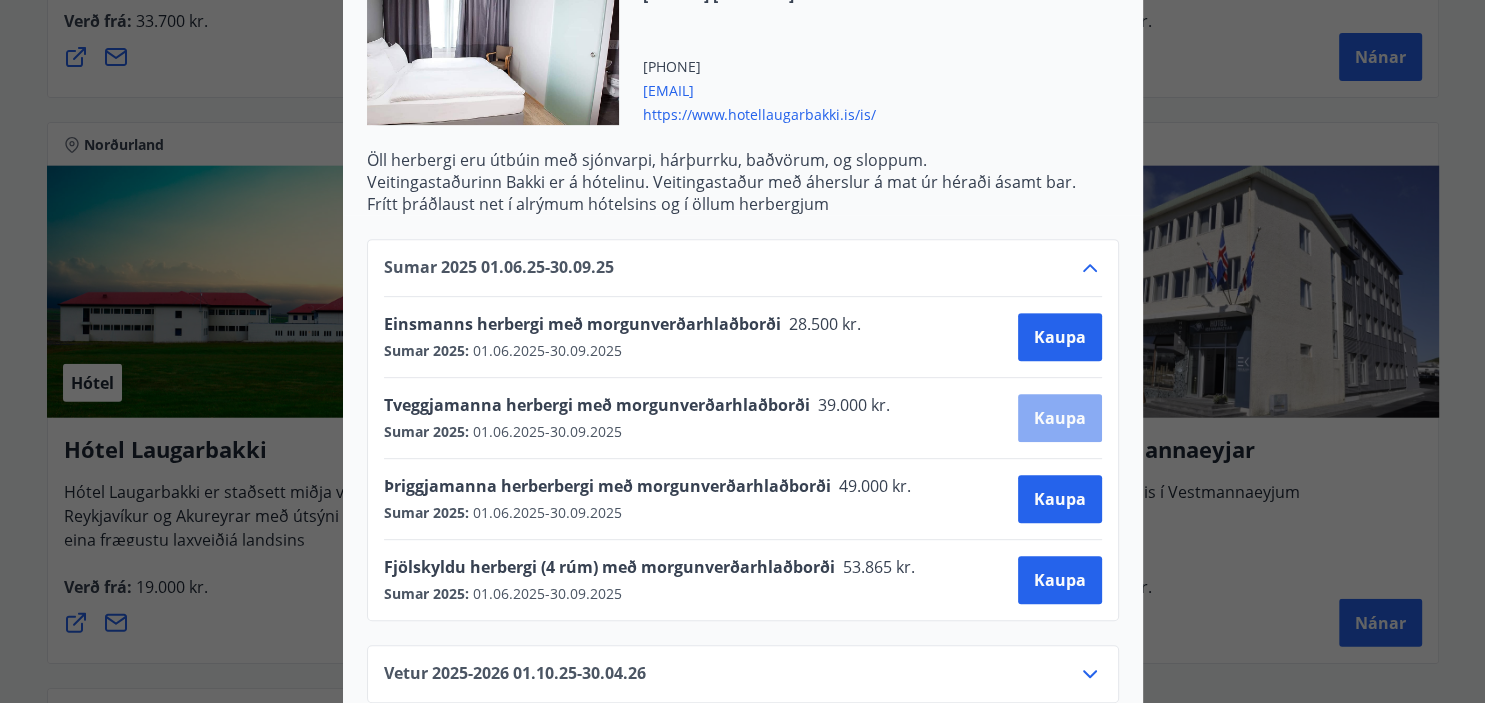 click on "Kaupa" at bounding box center (1060, 418) 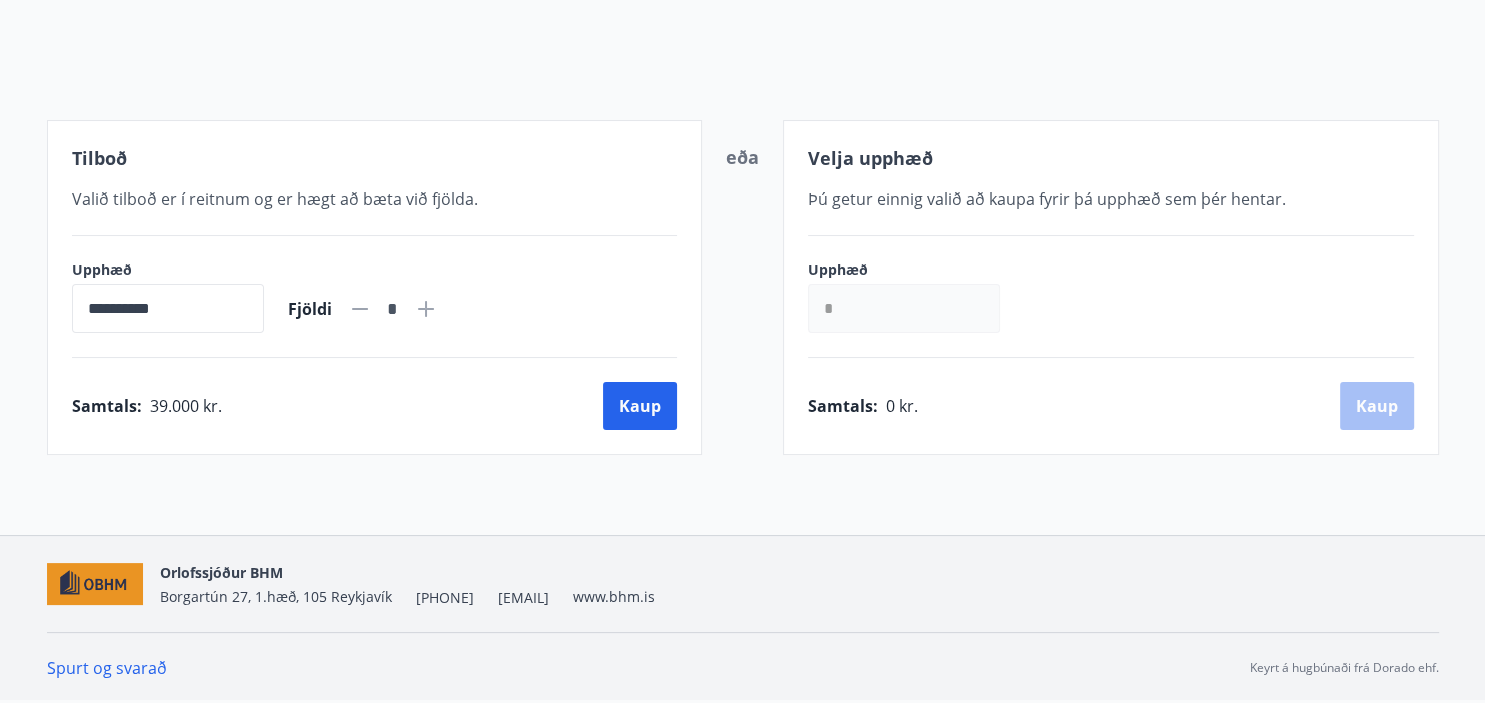 scroll, scrollTop: 196, scrollLeft: 0, axis: vertical 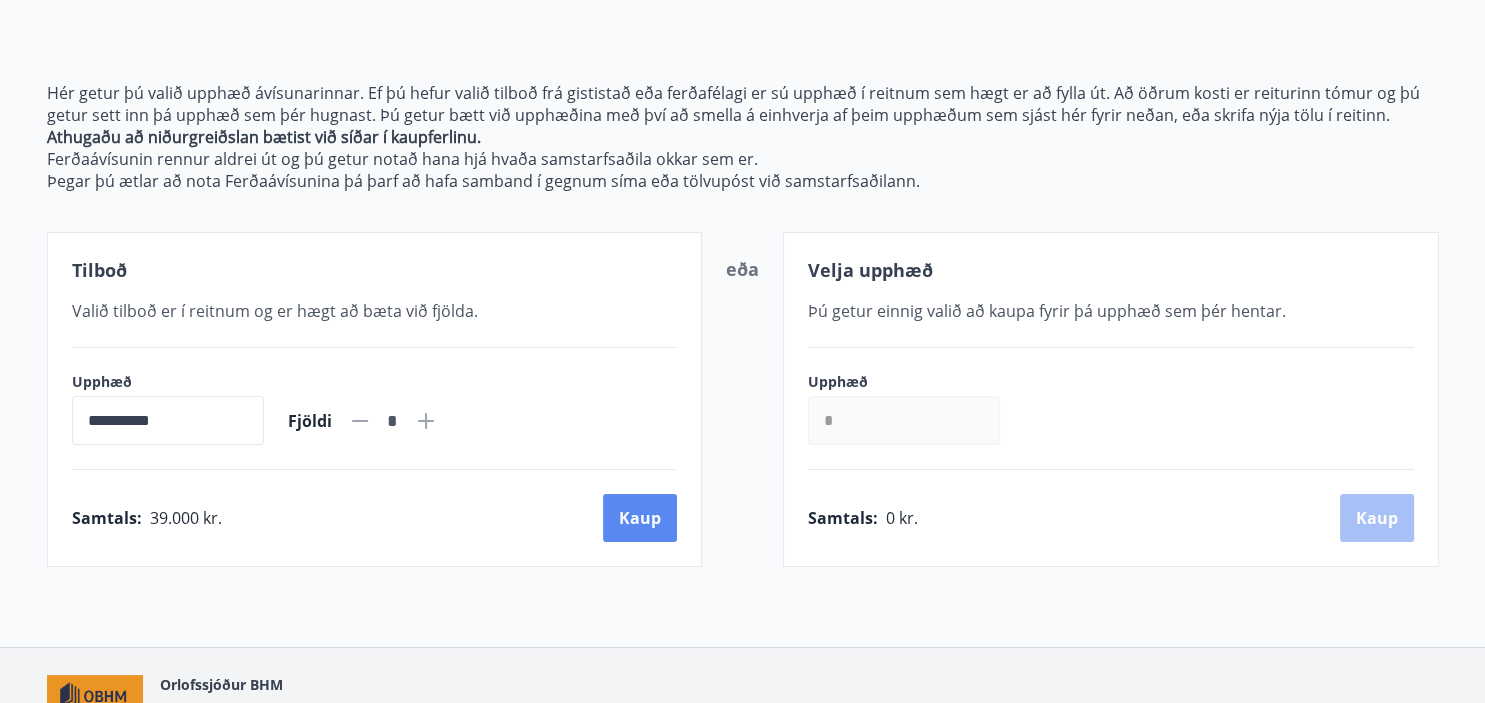 click on "Kaup" at bounding box center (640, 518) 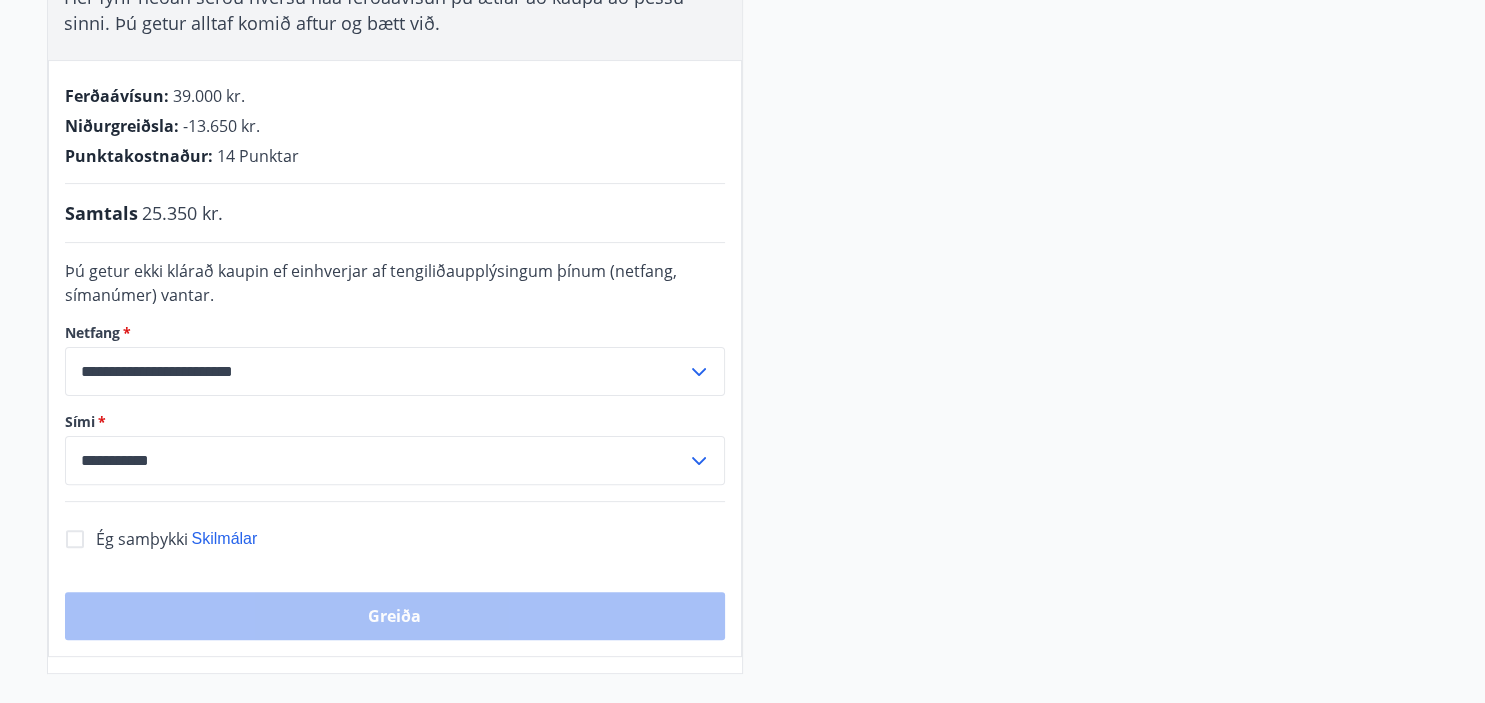 scroll, scrollTop: 458, scrollLeft: 0, axis: vertical 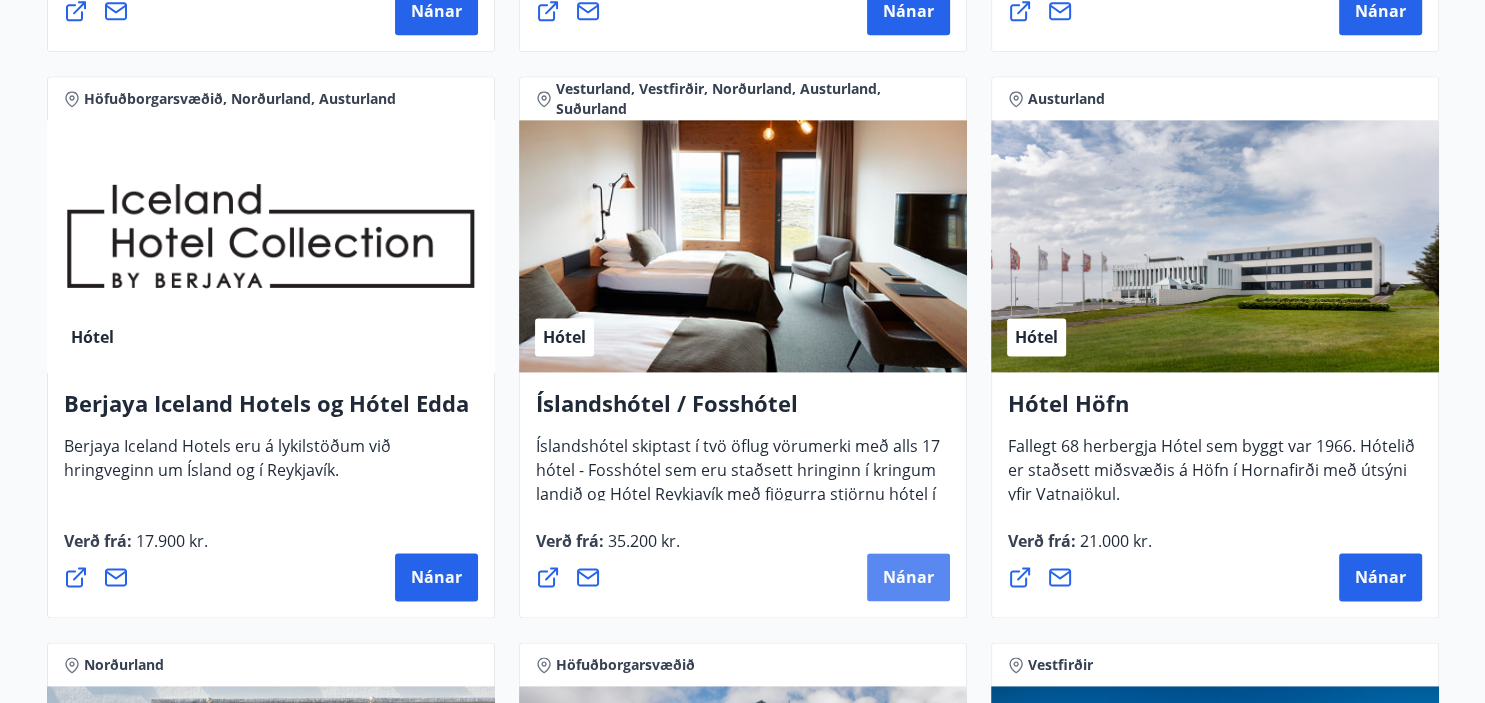 click on "Nánar" at bounding box center [908, 577] 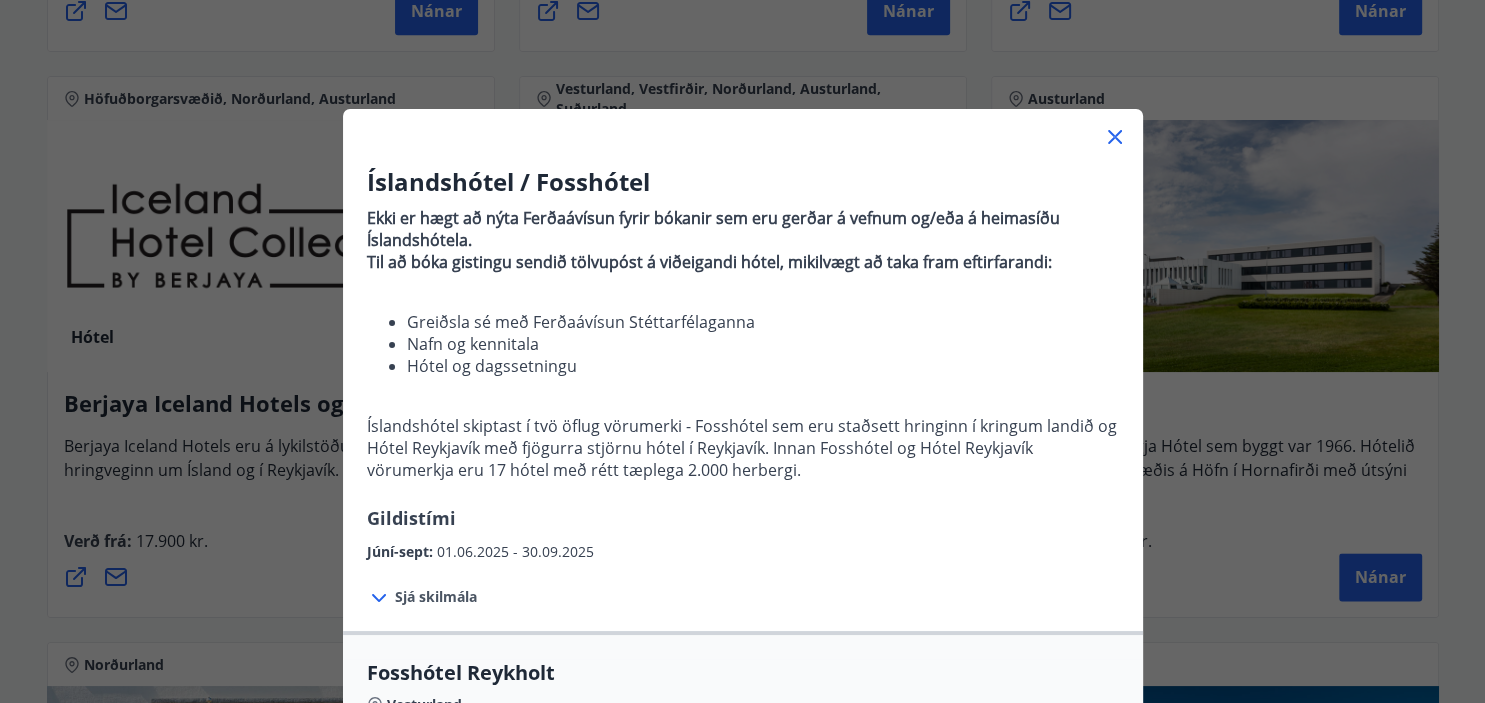 scroll, scrollTop: 0, scrollLeft: 0, axis: both 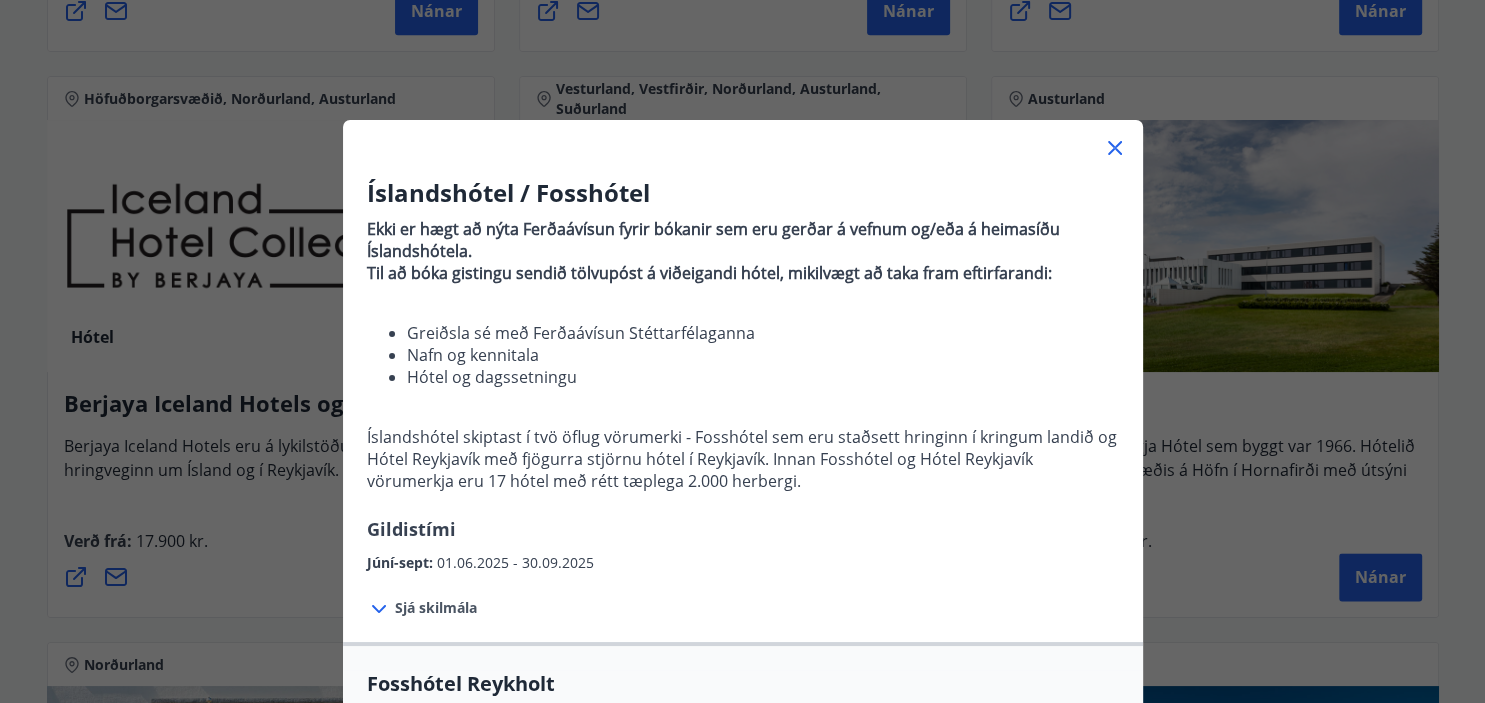 click 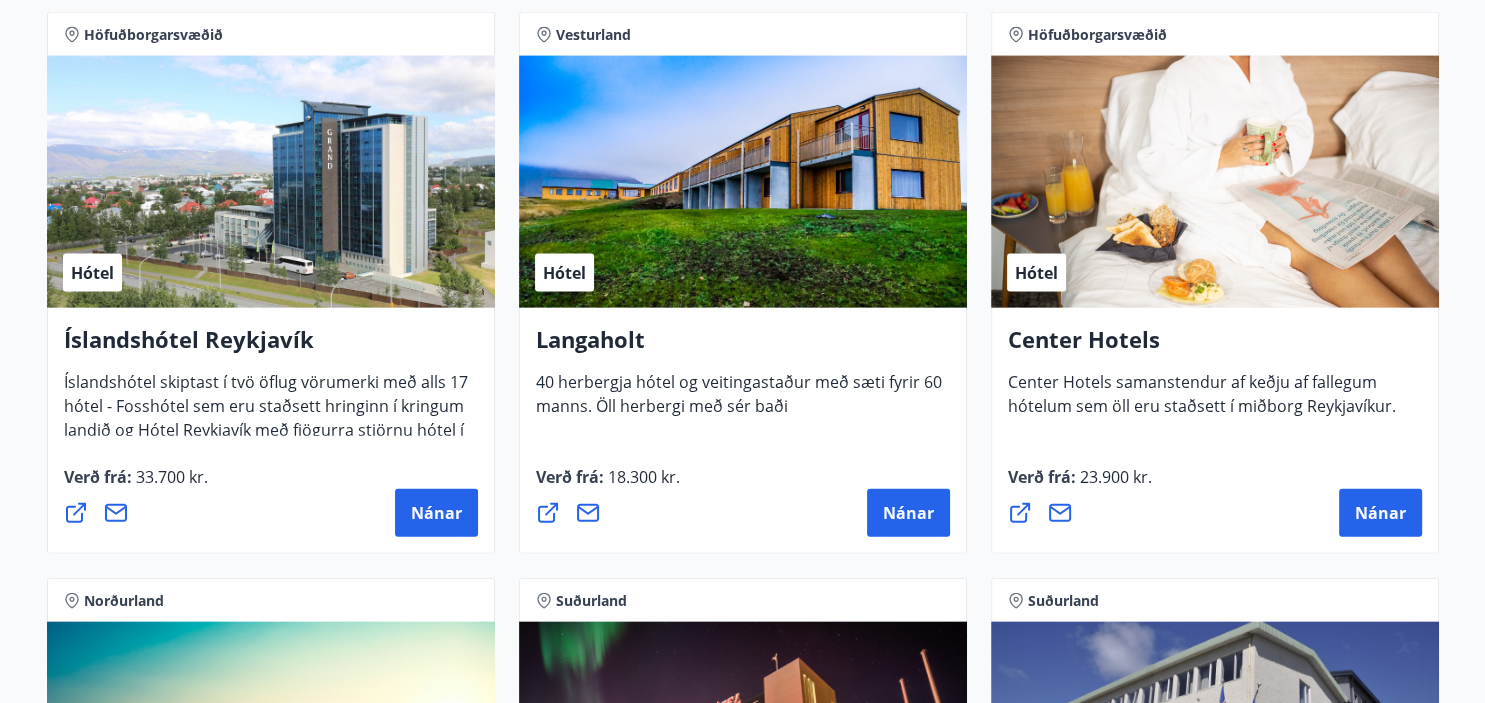 scroll, scrollTop: 4343, scrollLeft: 0, axis: vertical 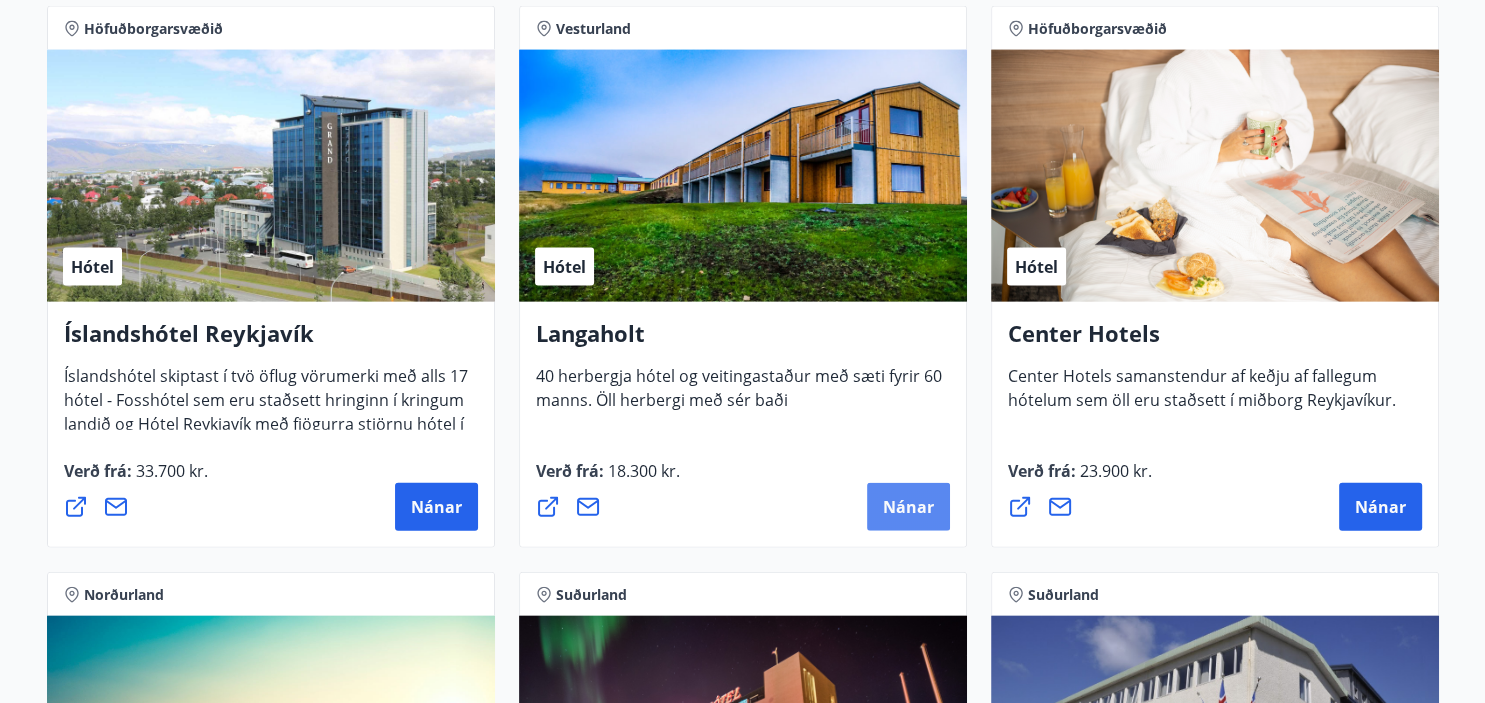 click on "Nánar" at bounding box center (908, 506) 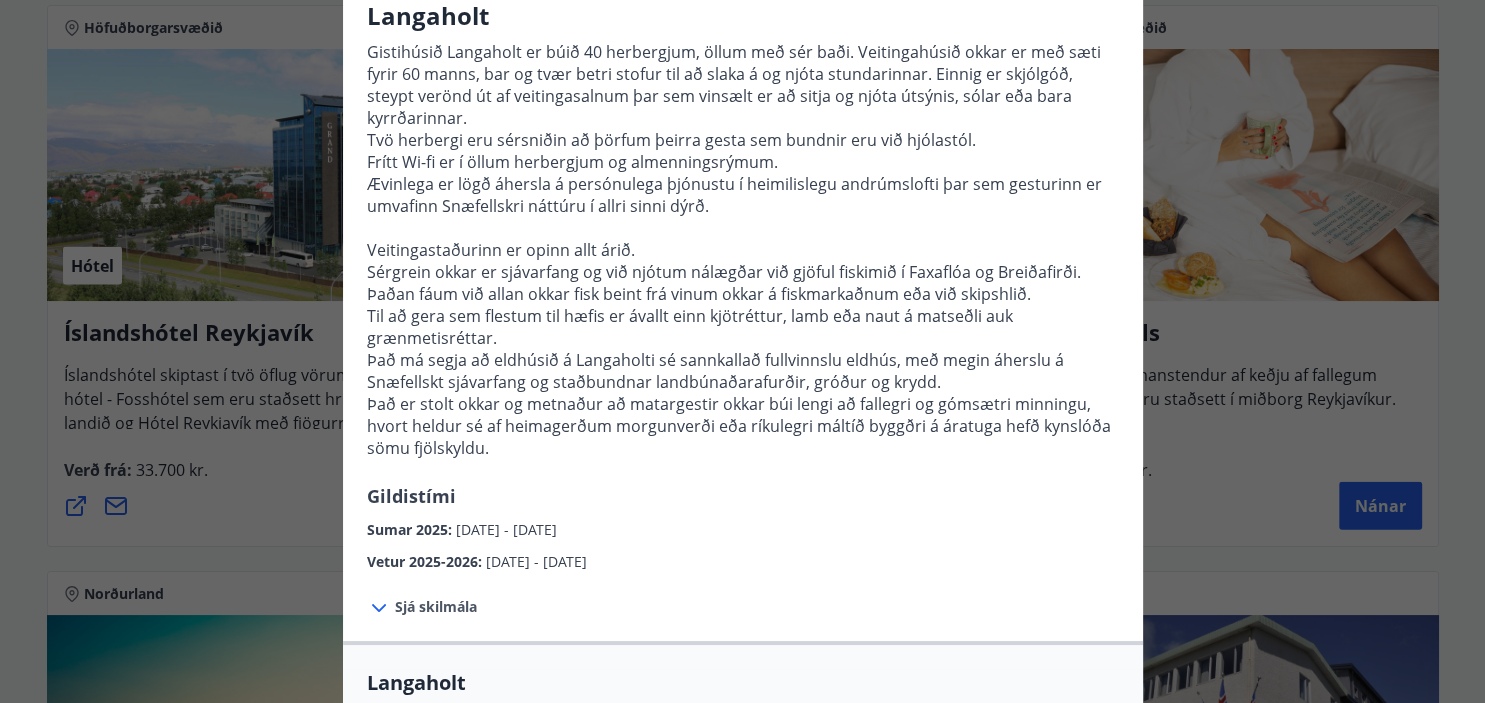 scroll, scrollTop: 0, scrollLeft: 0, axis: both 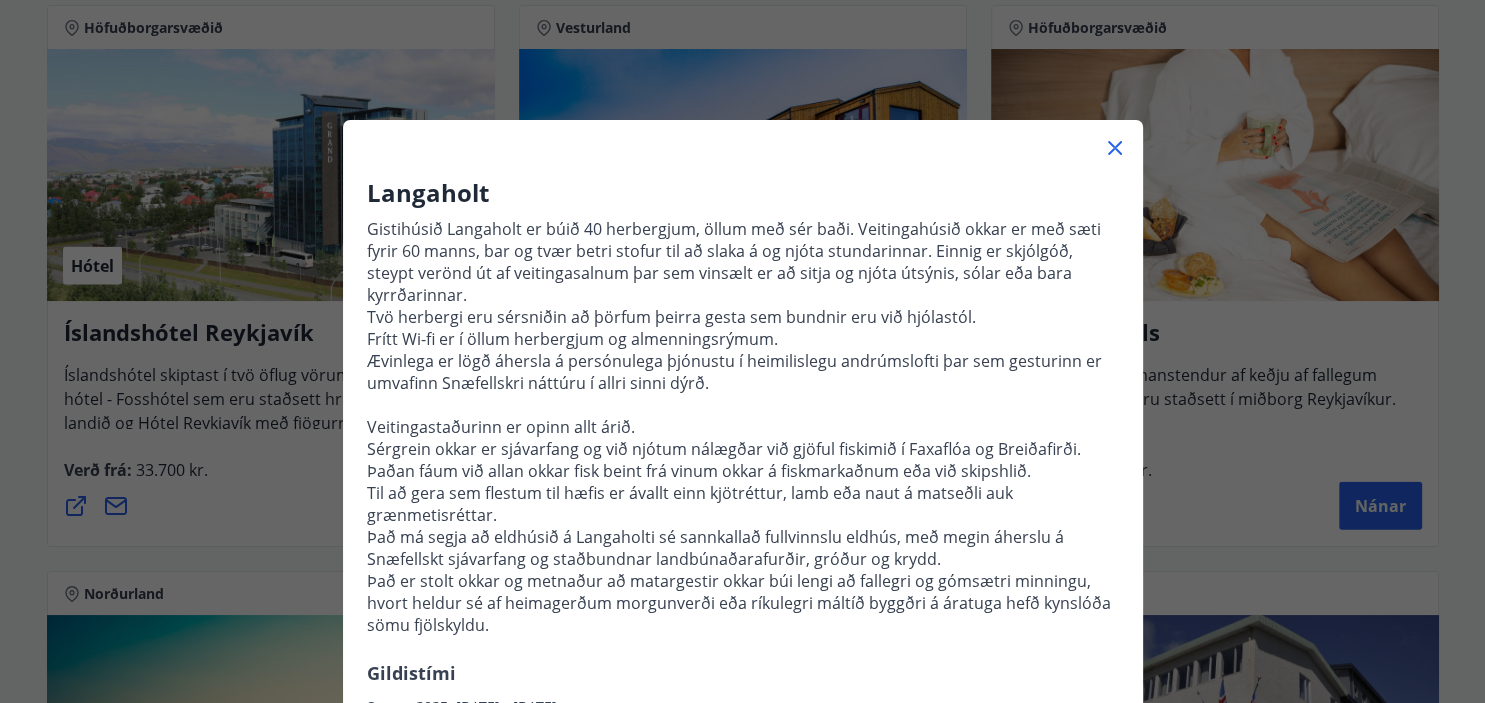 click 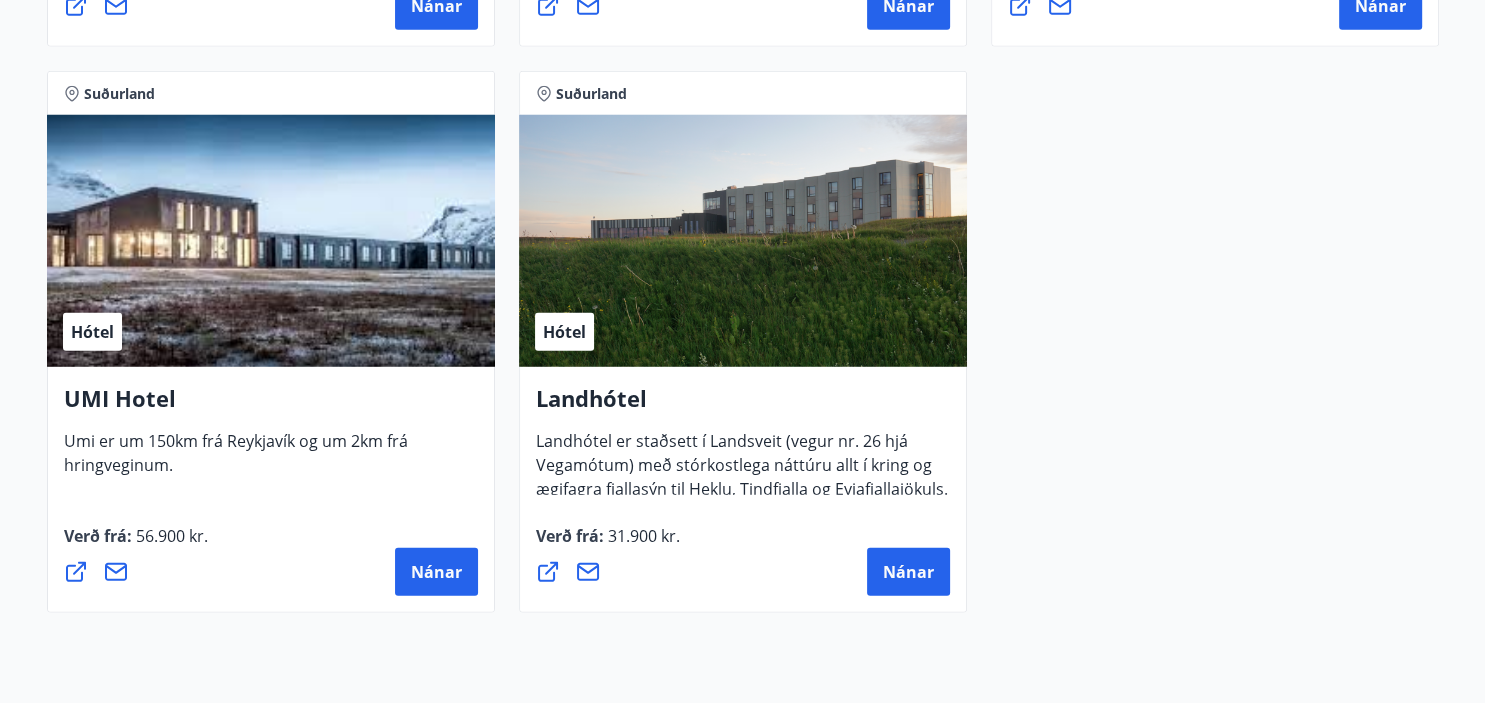 scroll, scrollTop: 5577, scrollLeft: 0, axis: vertical 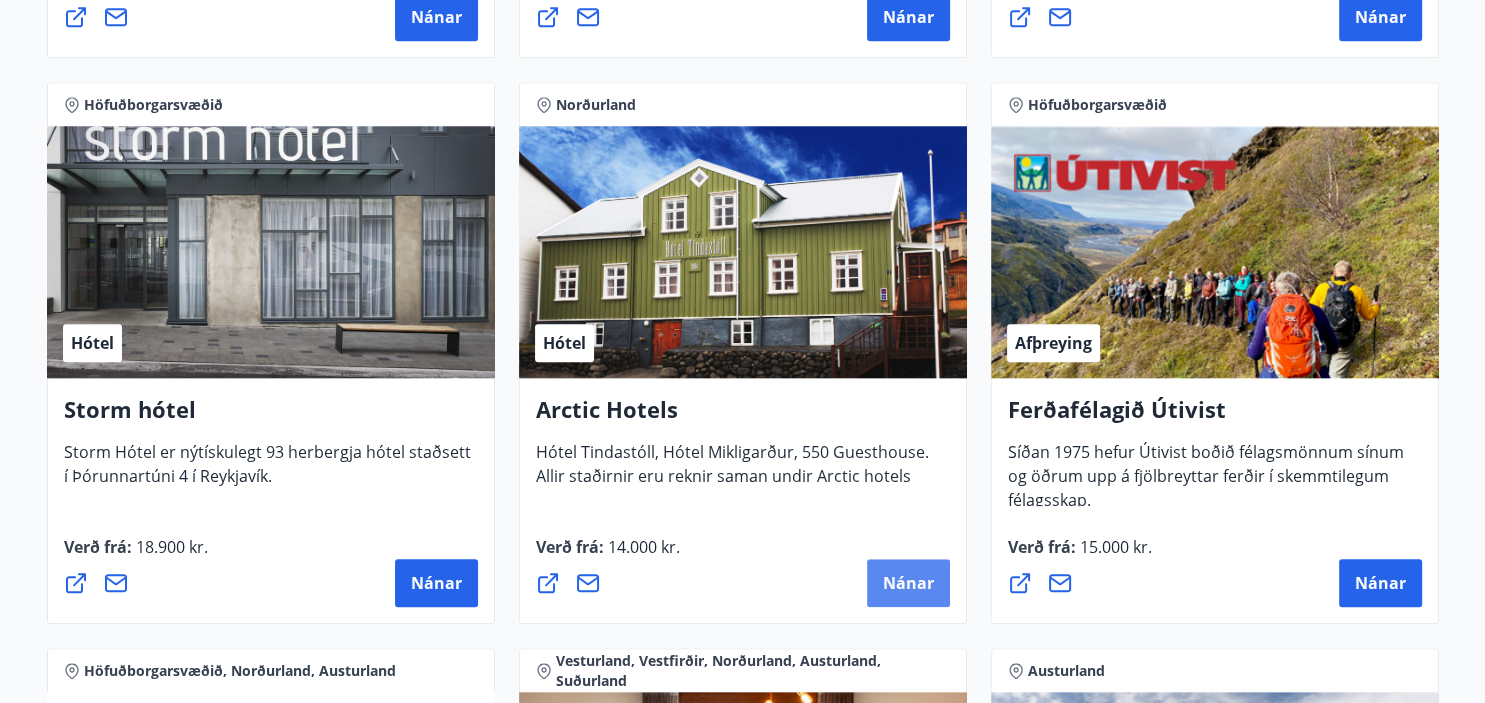 click on "Nánar" at bounding box center [908, 583] 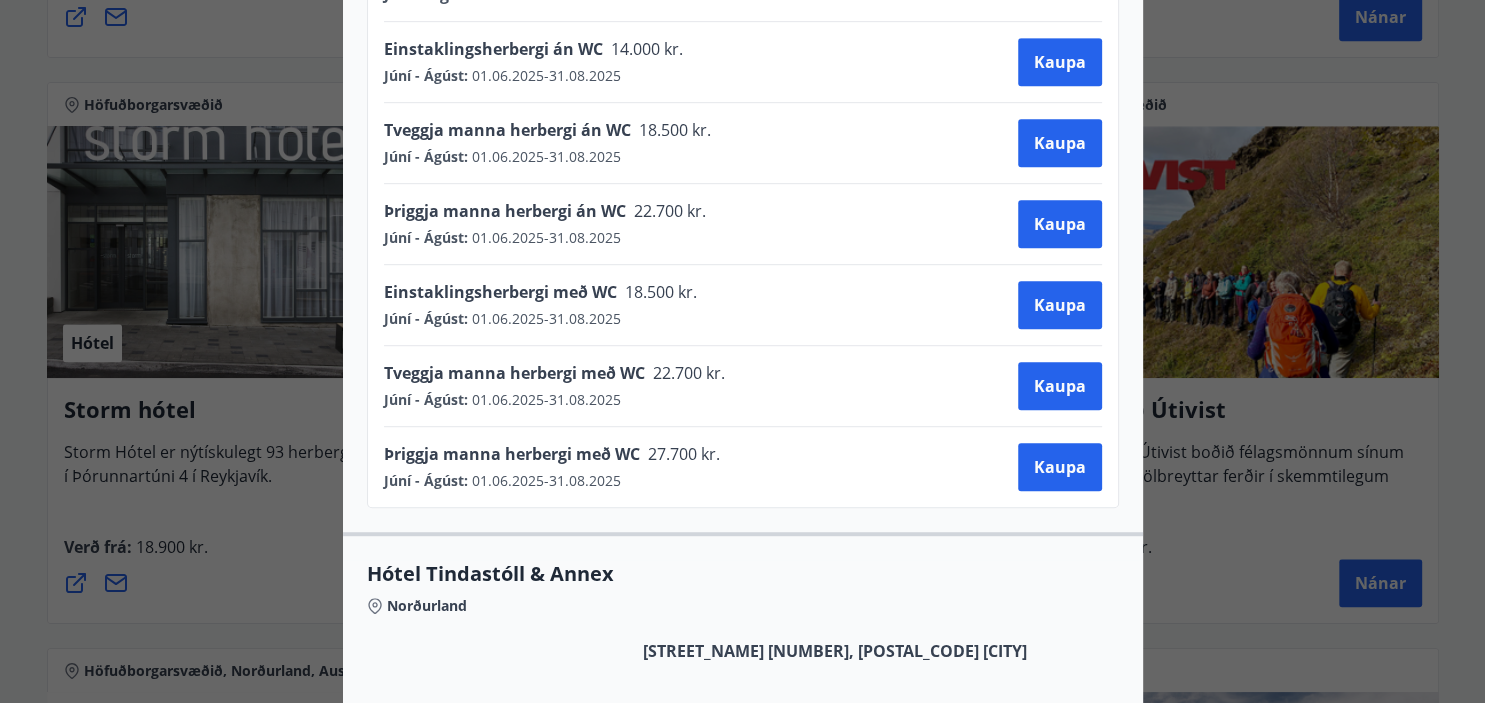 scroll, scrollTop: 1124, scrollLeft: 0, axis: vertical 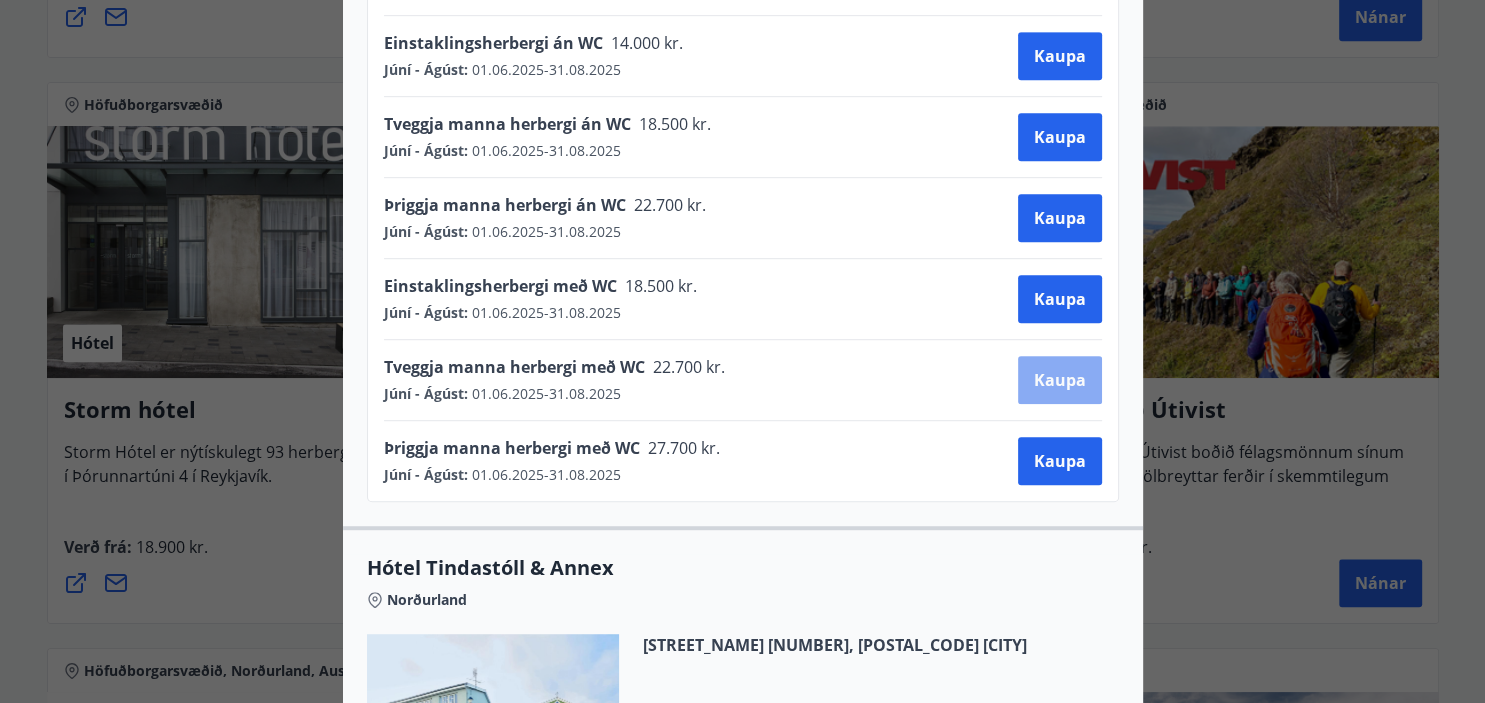 click on "Kaupa" at bounding box center [1060, 380] 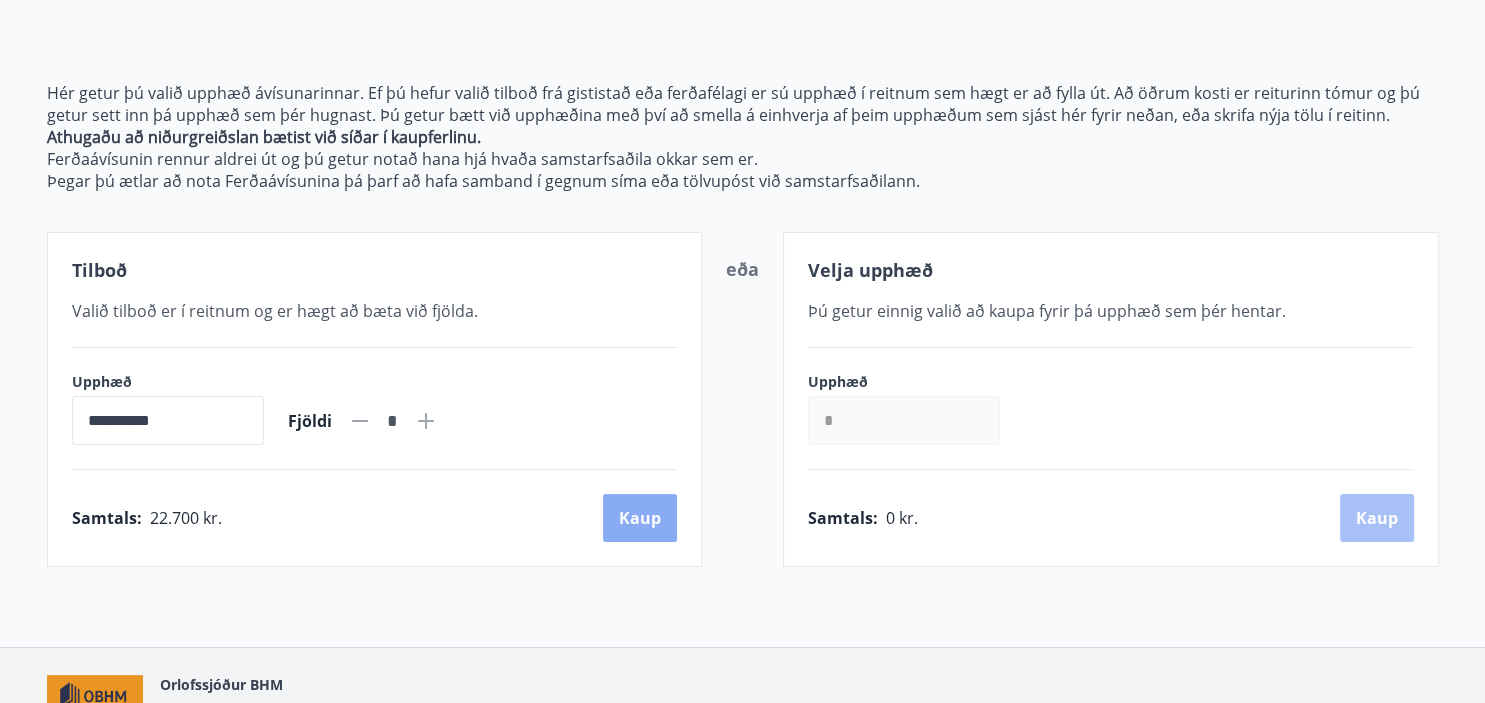 click on "Kaup" at bounding box center (640, 518) 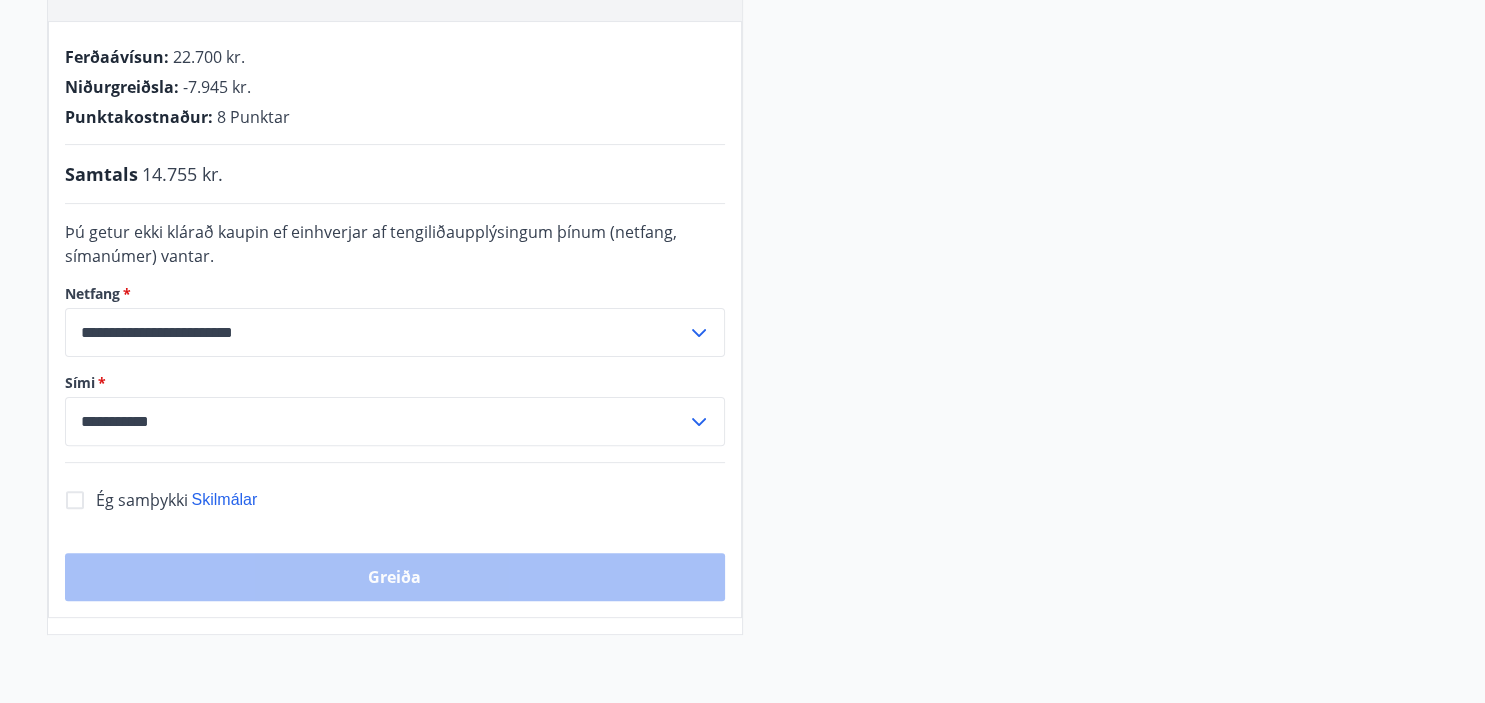scroll, scrollTop: 456, scrollLeft: 0, axis: vertical 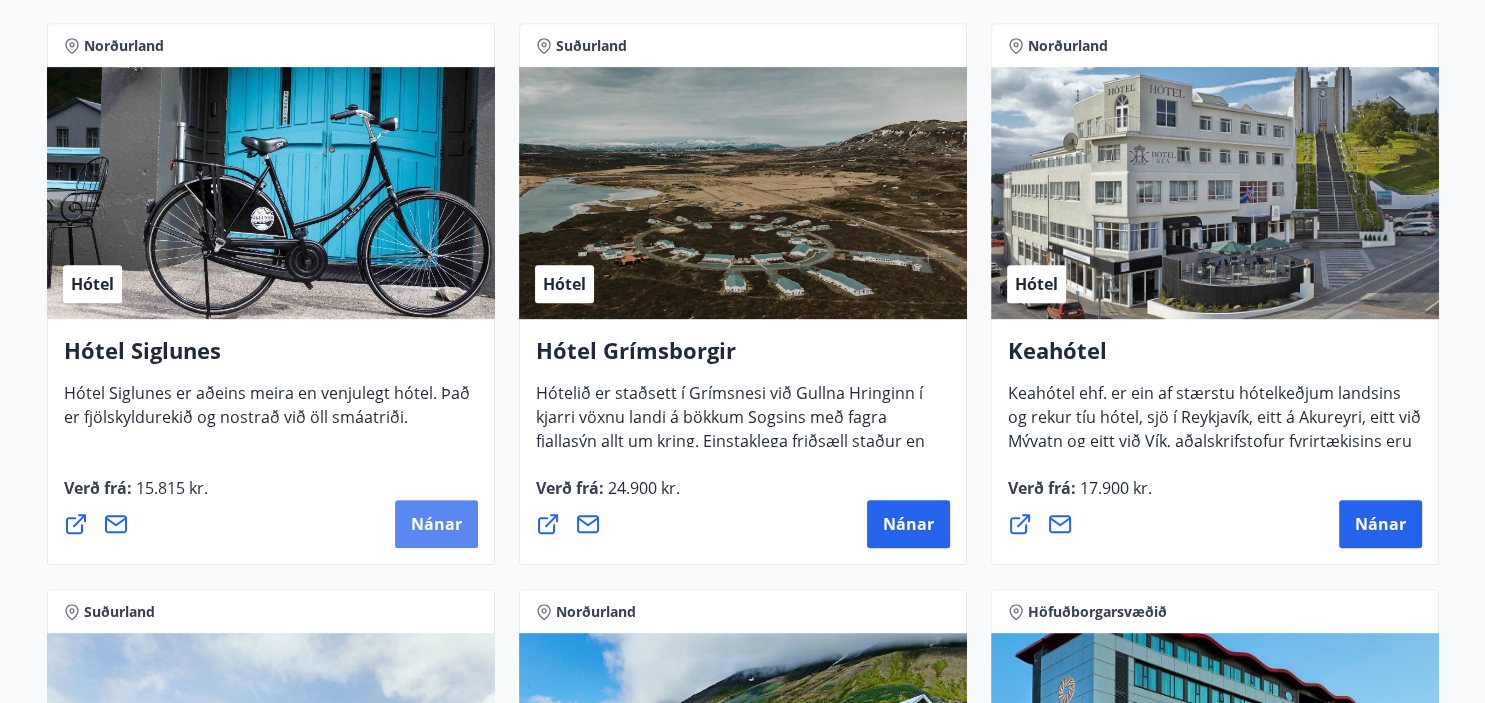 click on "Nánar" at bounding box center [436, 524] 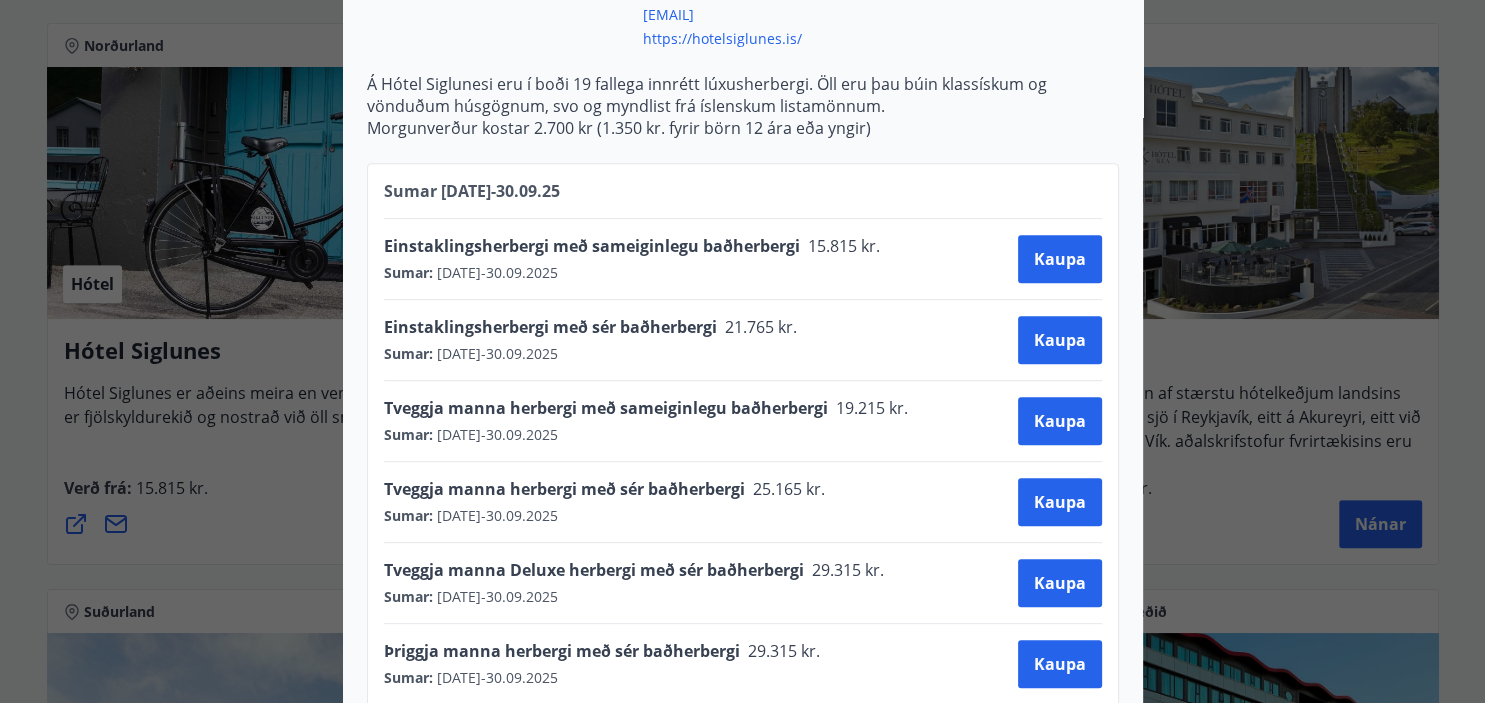 scroll, scrollTop: 835, scrollLeft: 0, axis: vertical 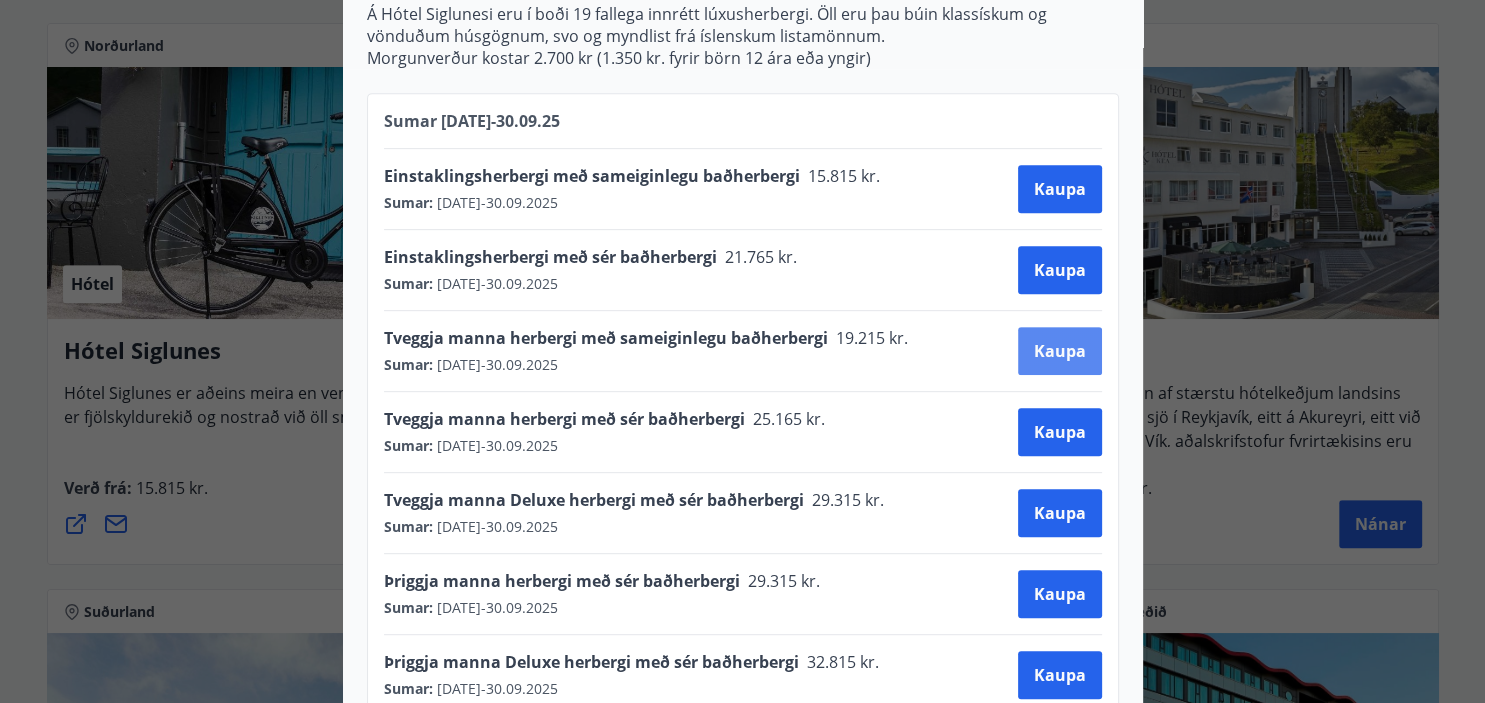 click on "Kaupa" at bounding box center (1060, 351) 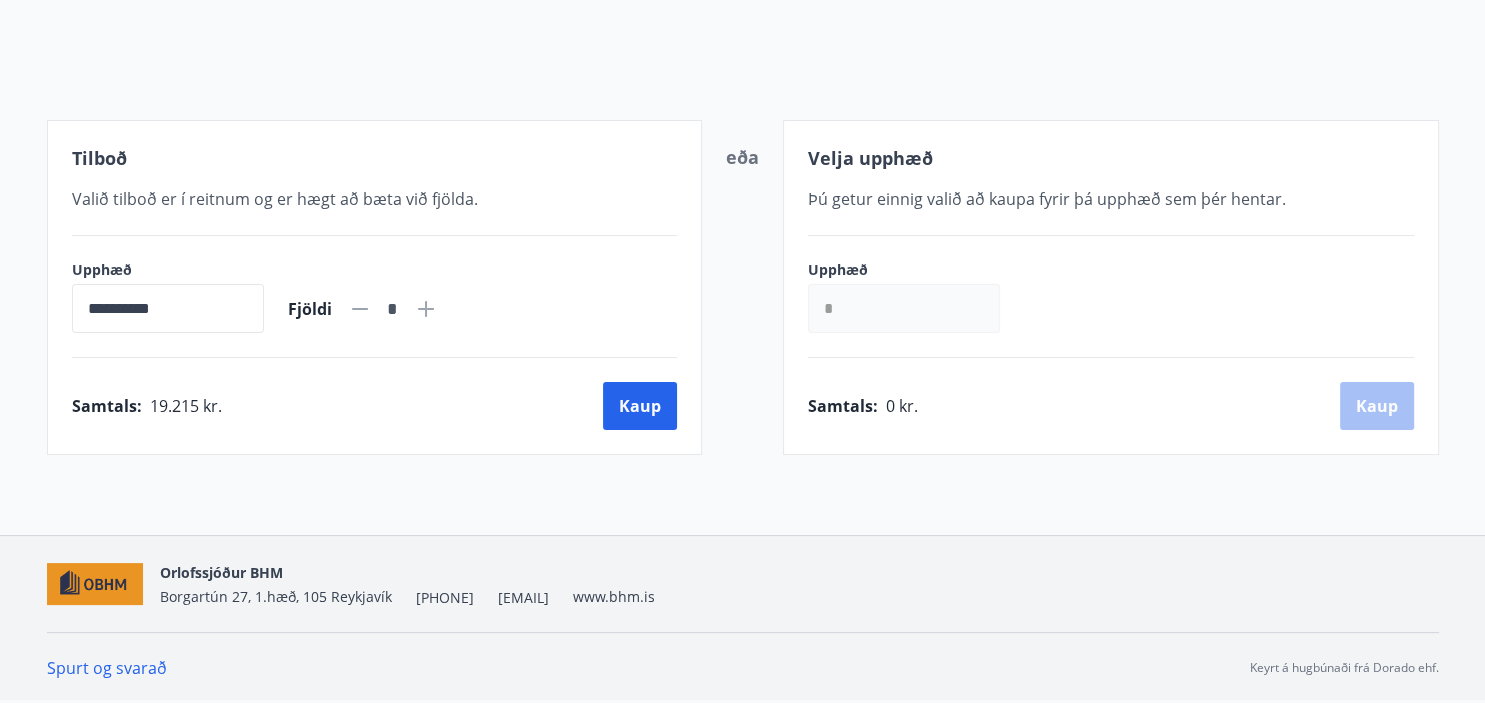 scroll, scrollTop: 196, scrollLeft: 0, axis: vertical 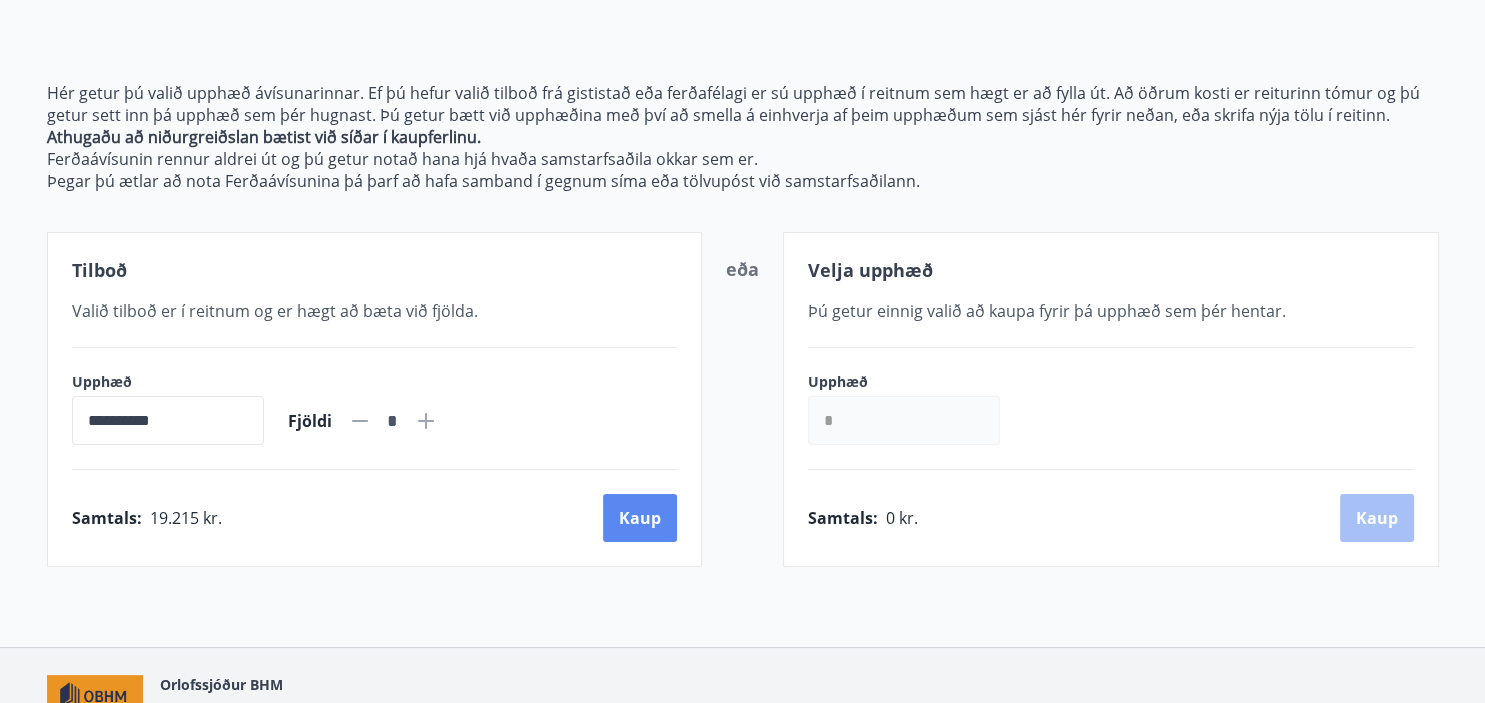click on "Kaup" at bounding box center [640, 518] 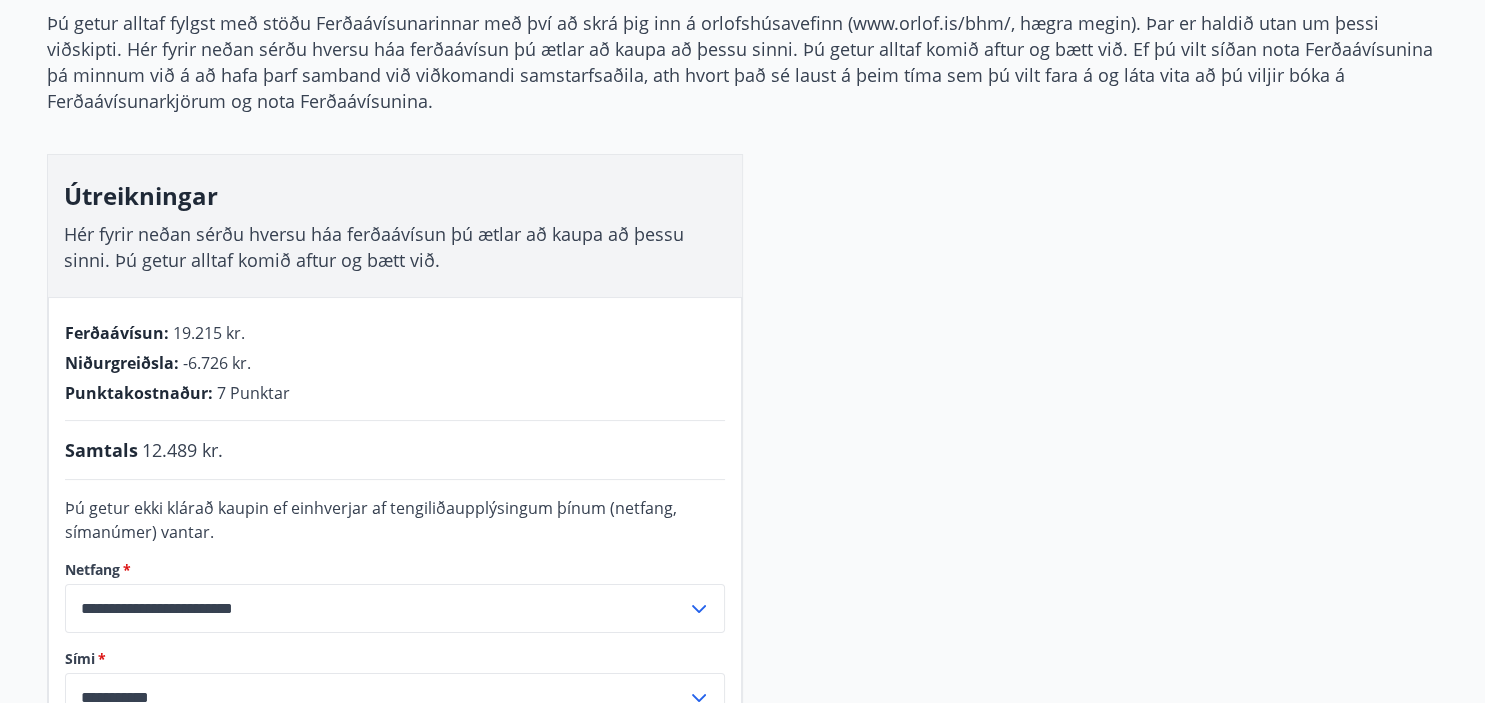 scroll, scrollTop: 183, scrollLeft: 0, axis: vertical 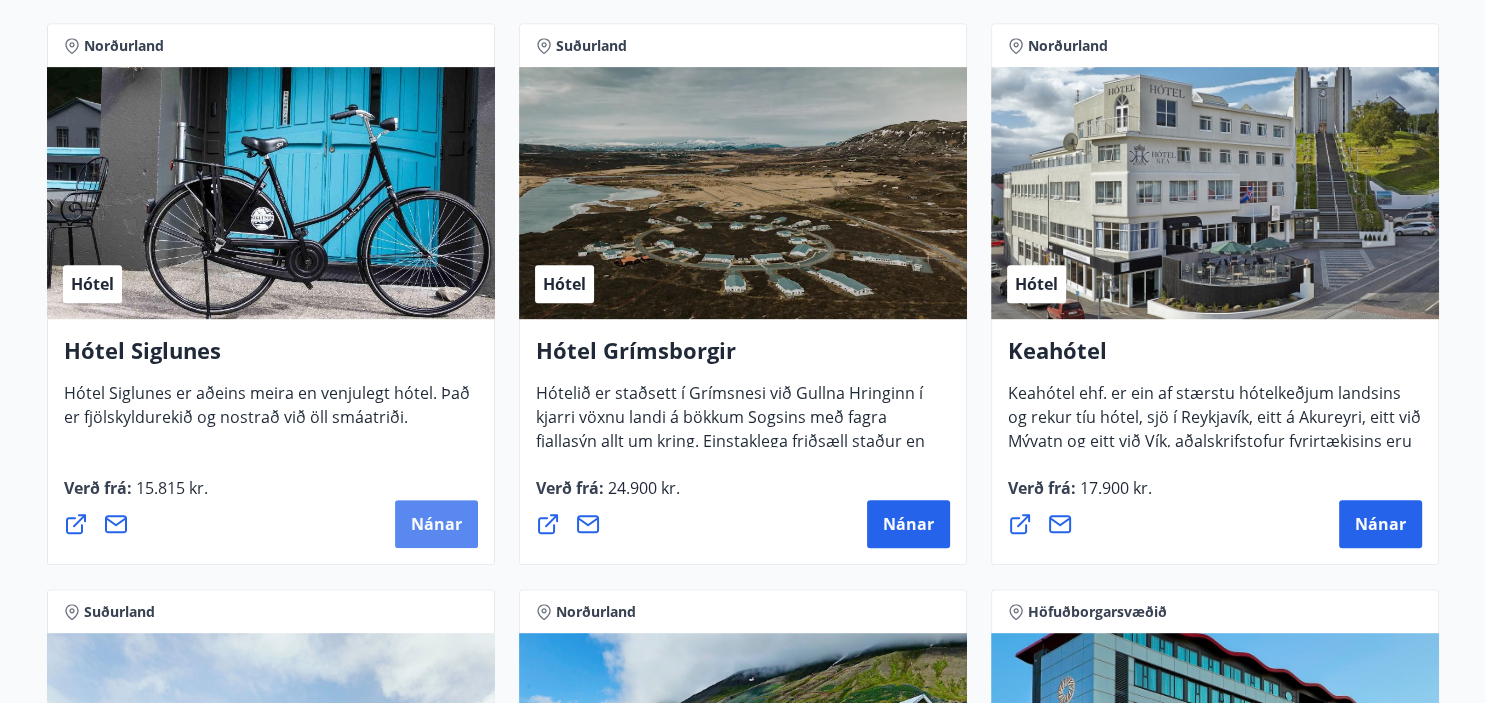 click on "Nánar" at bounding box center (436, 524) 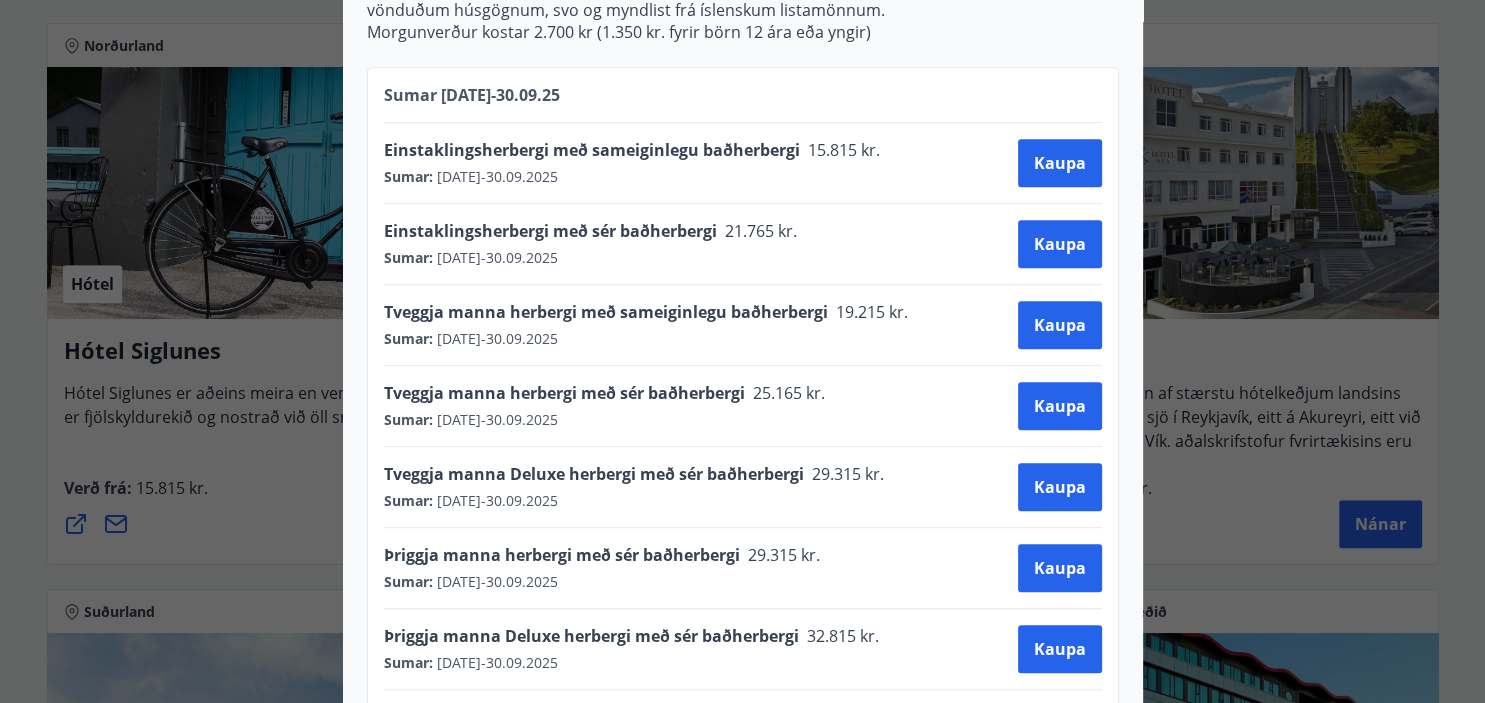scroll, scrollTop: 940, scrollLeft: 0, axis: vertical 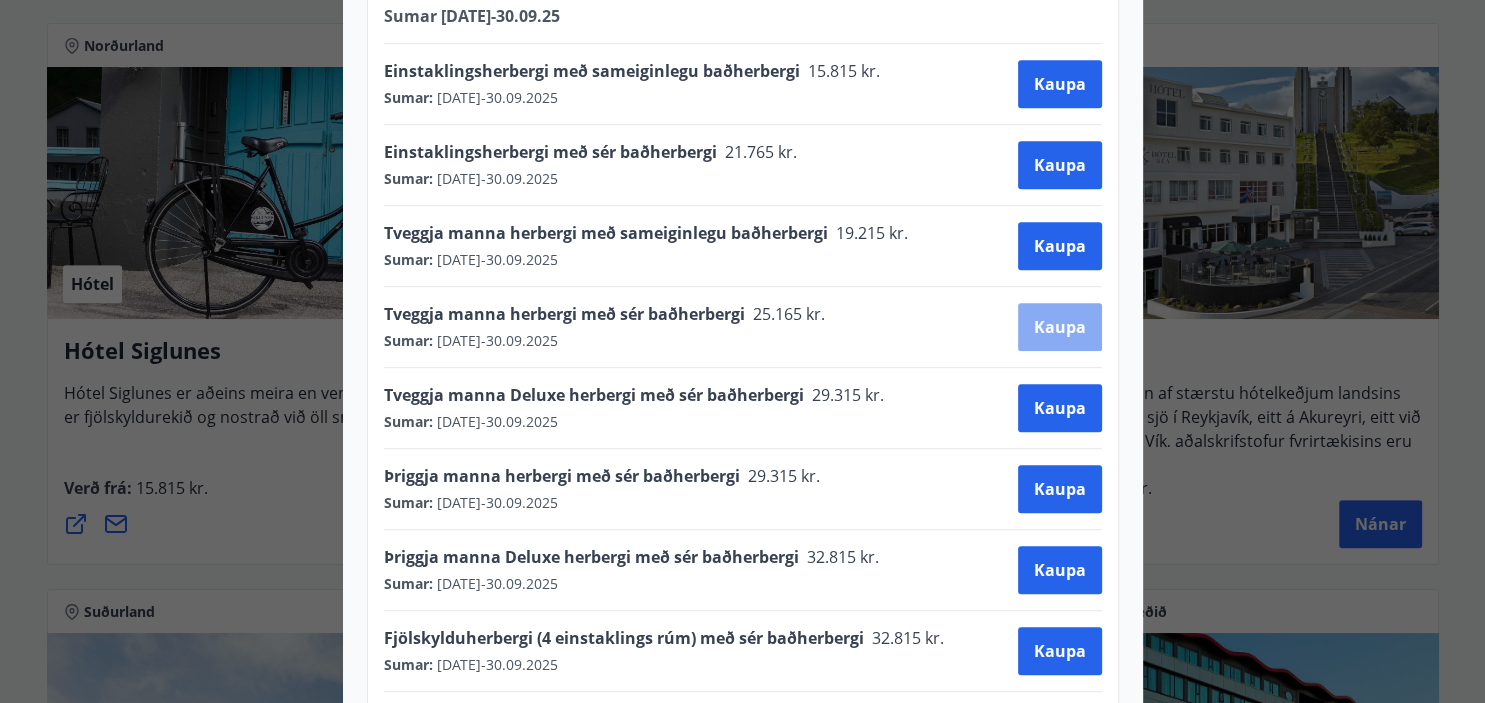 click on "Kaupa" at bounding box center [1060, 327] 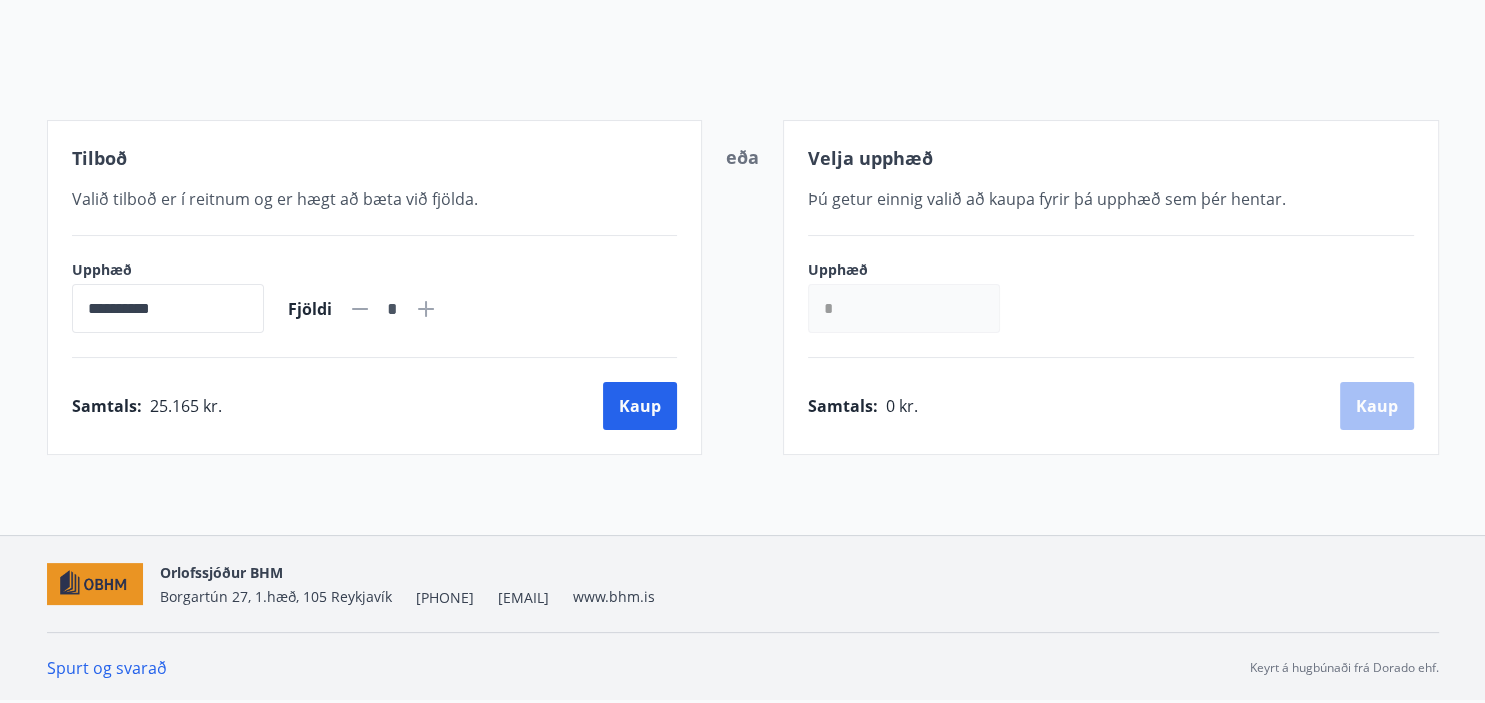 scroll, scrollTop: 196, scrollLeft: 0, axis: vertical 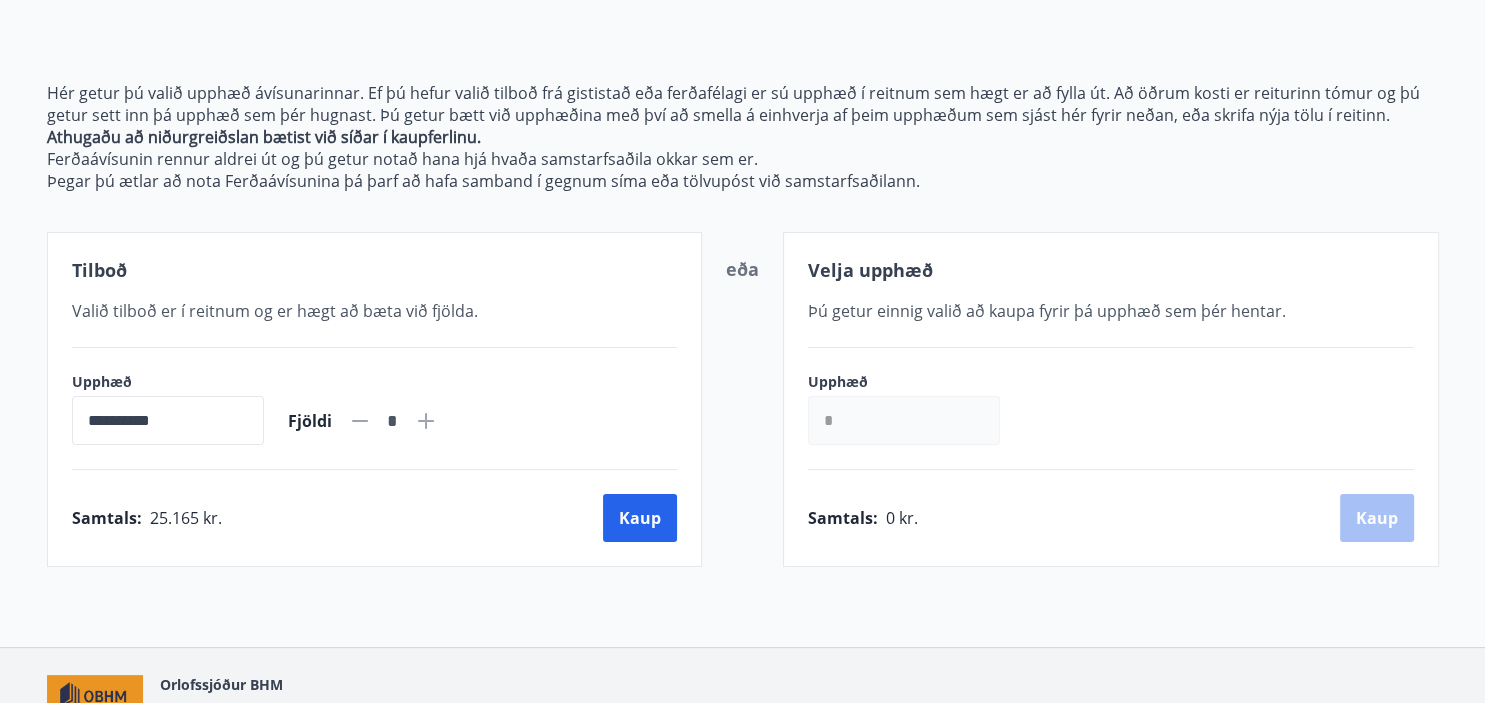 click 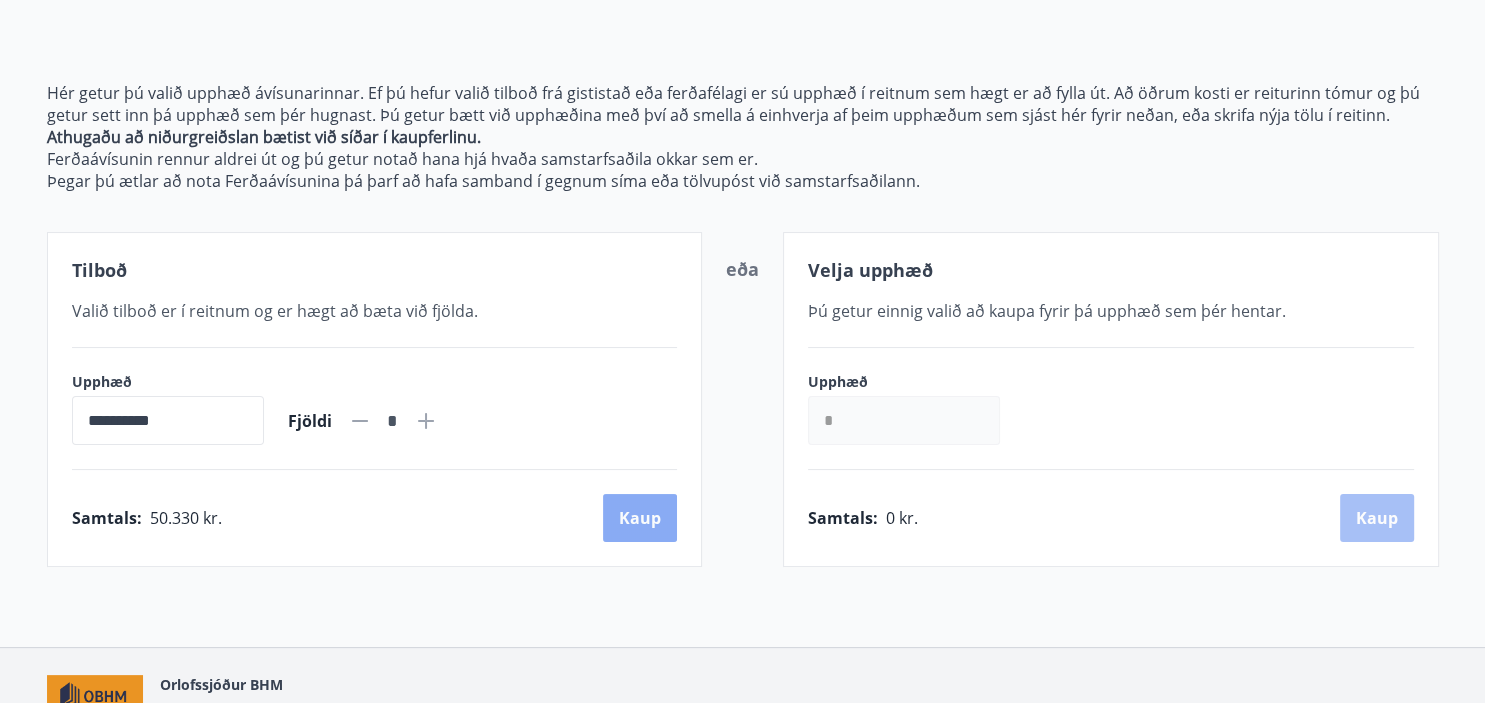 click on "Kaup" at bounding box center (640, 518) 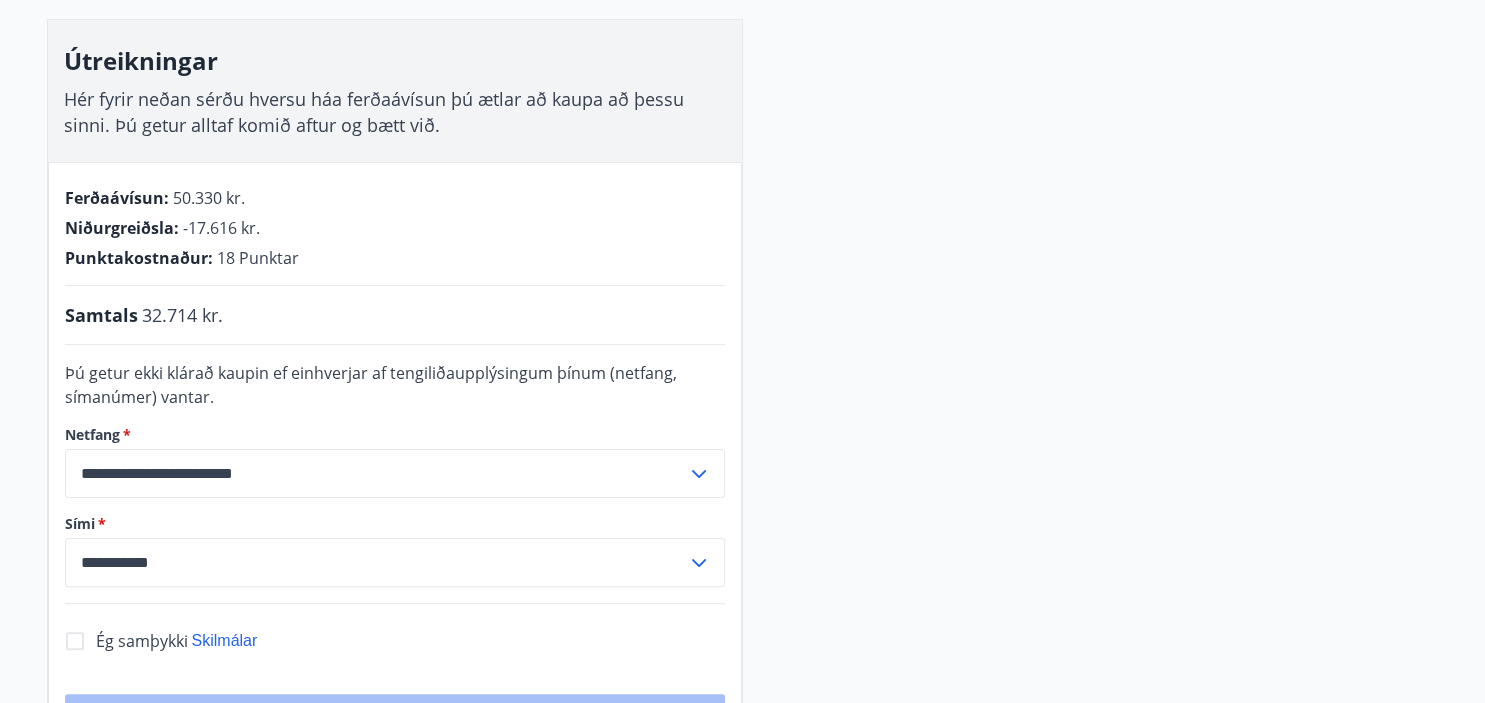 scroll, scrollTop: 348, scrollLeft: 0, axis: vertical 